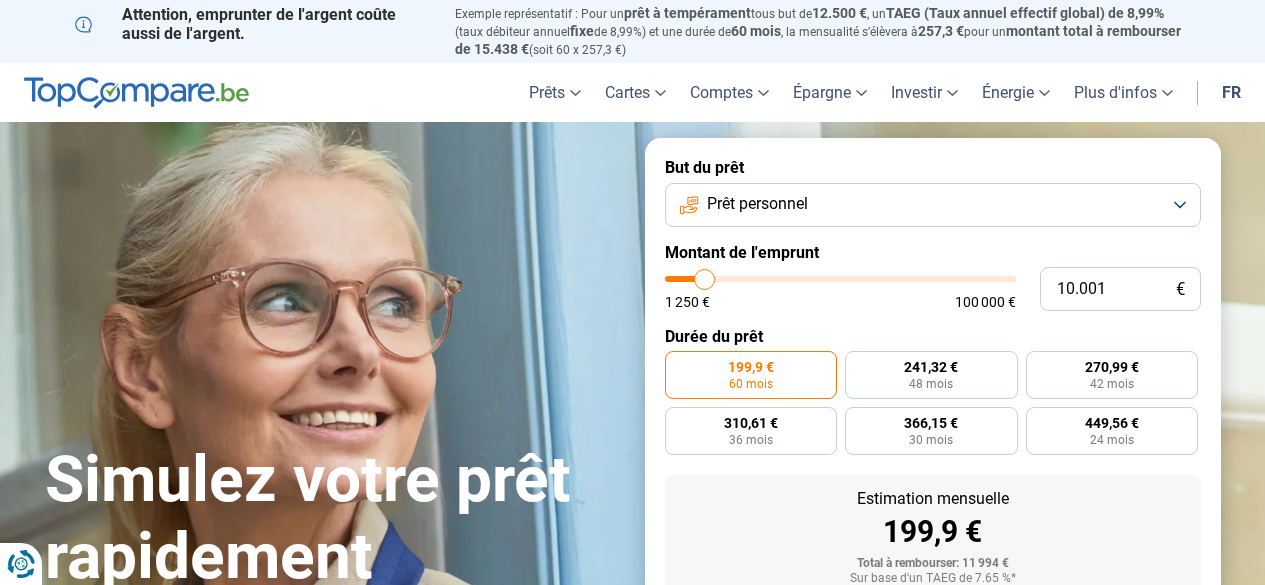 scroll, scrollTop: 0, scrollLeft: 0, axis: both 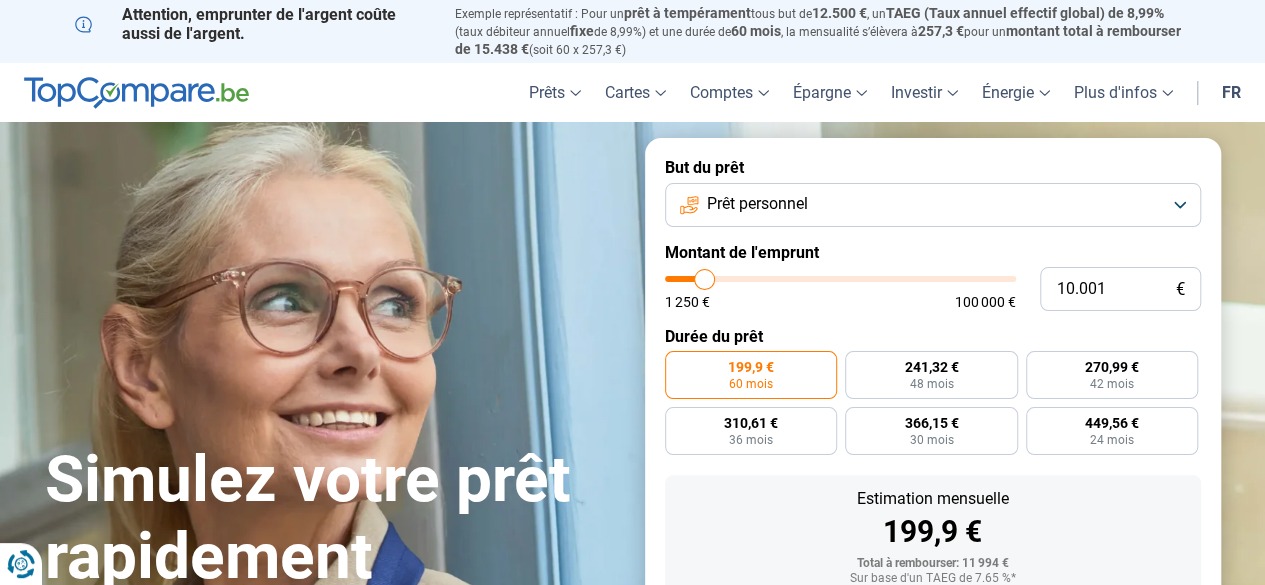 type on "10.250" 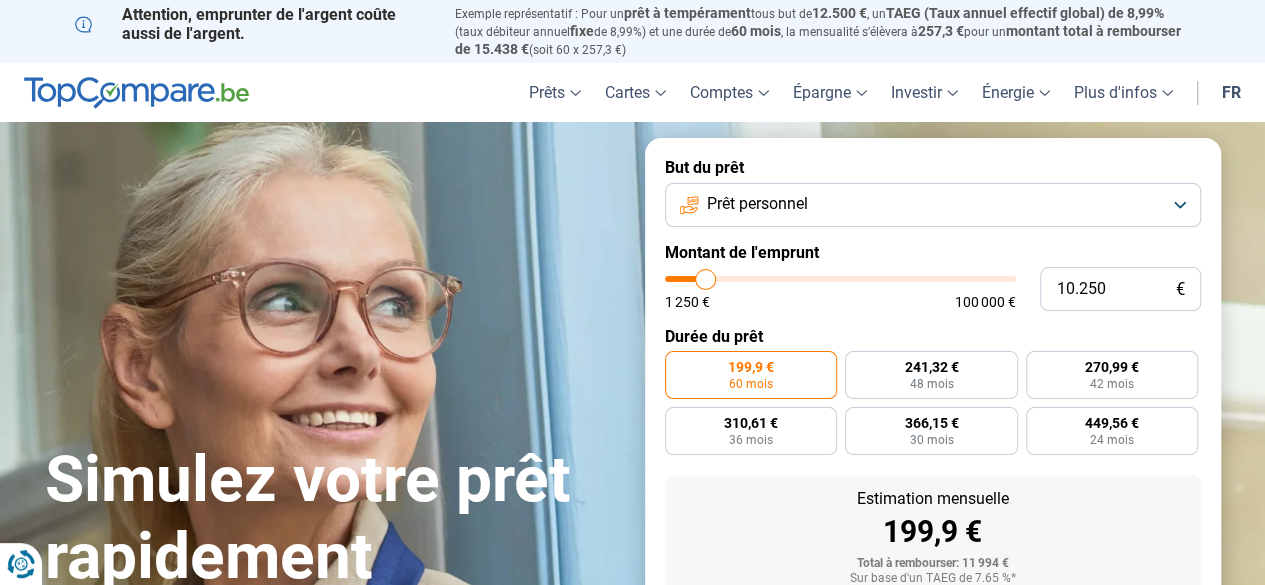 type on "10.750" 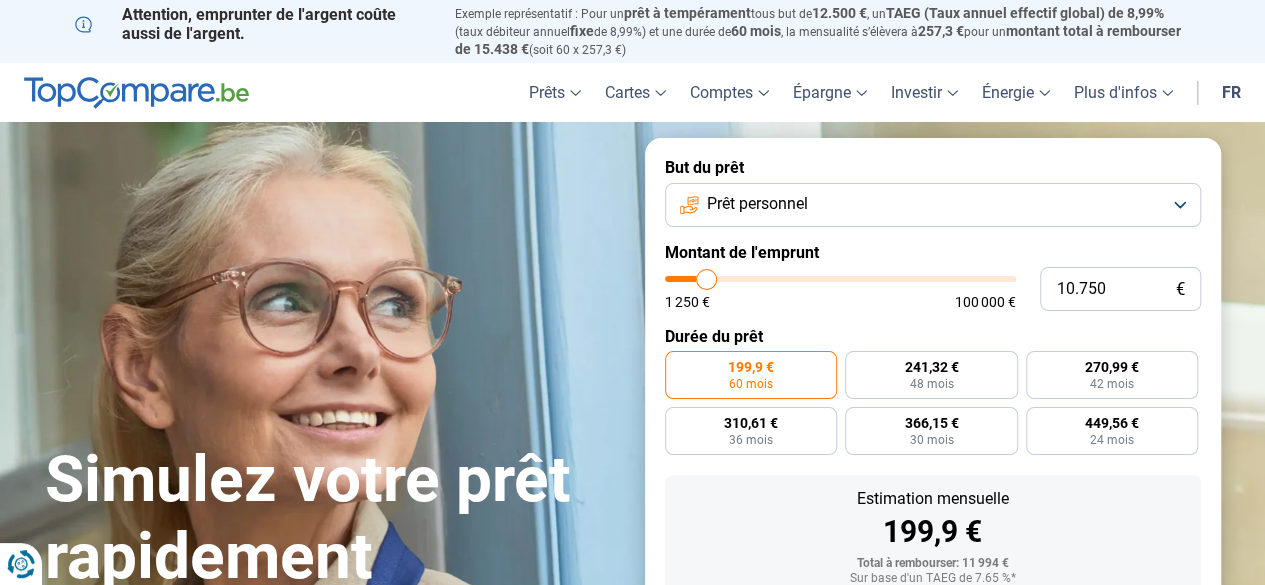 type on "11.250" 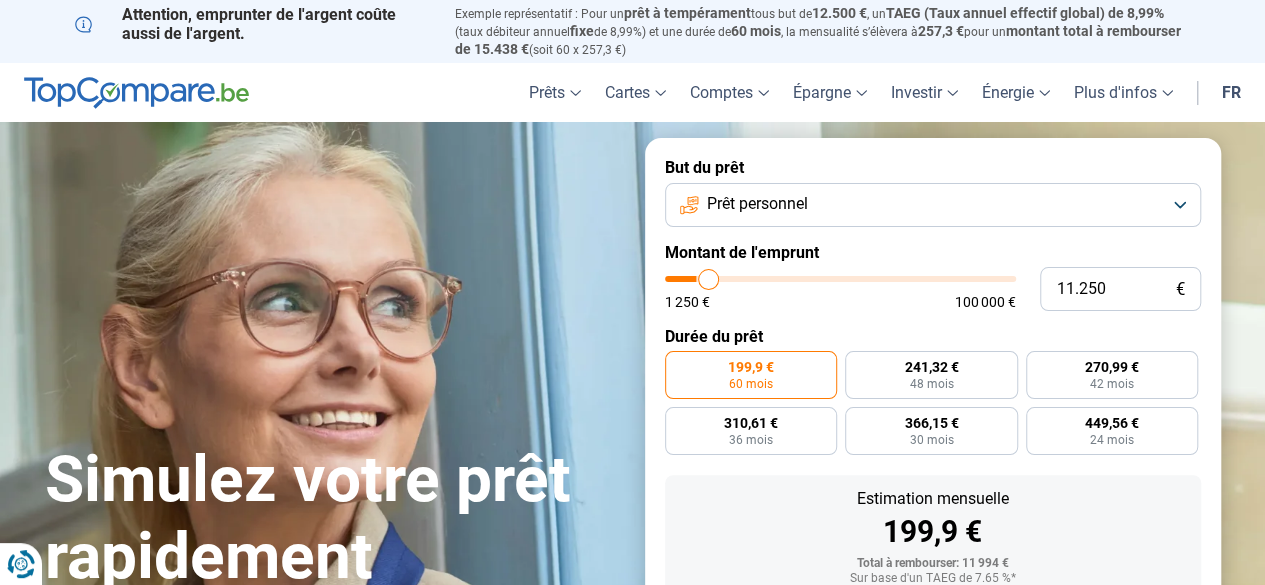 type on "12.250" 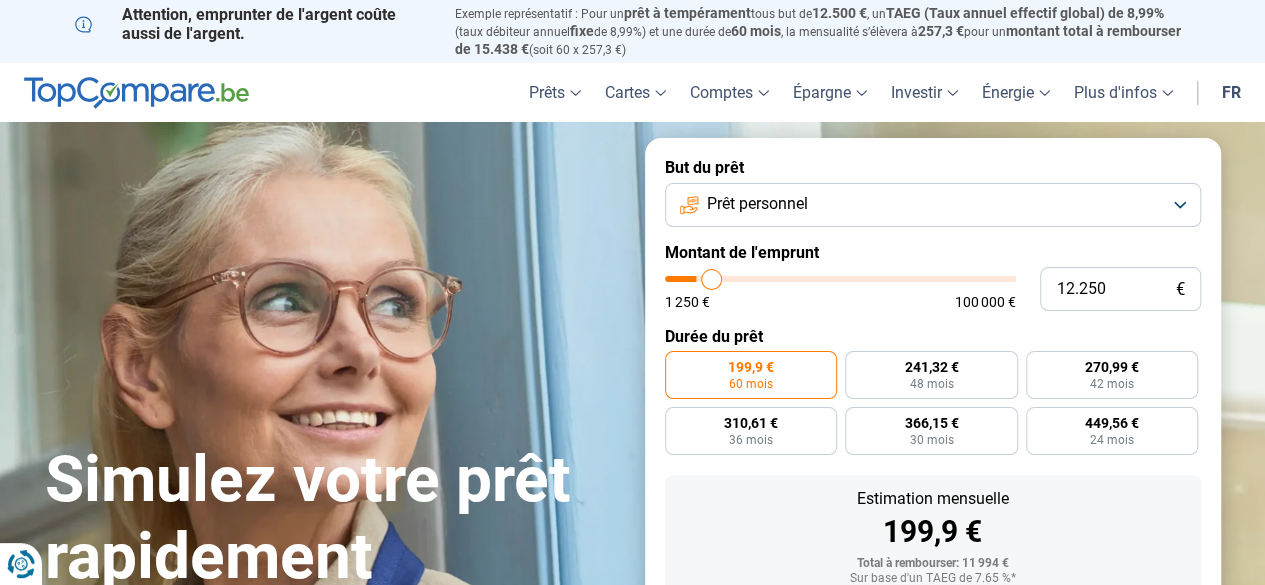 type on "13.250" 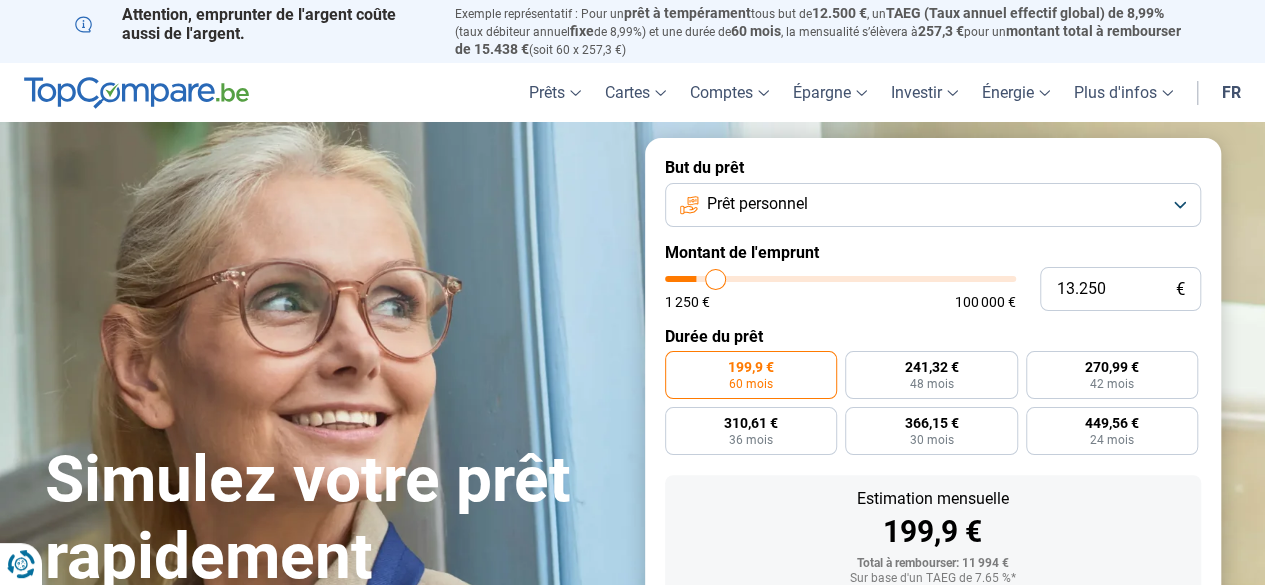 type on "14.250" 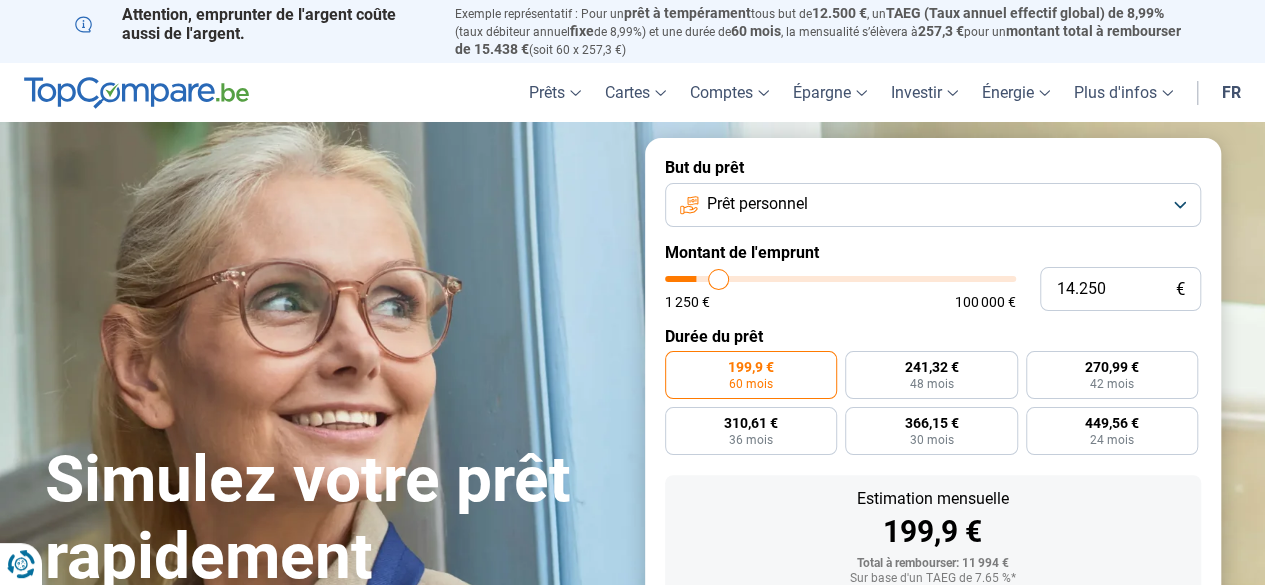 type on "15.250" 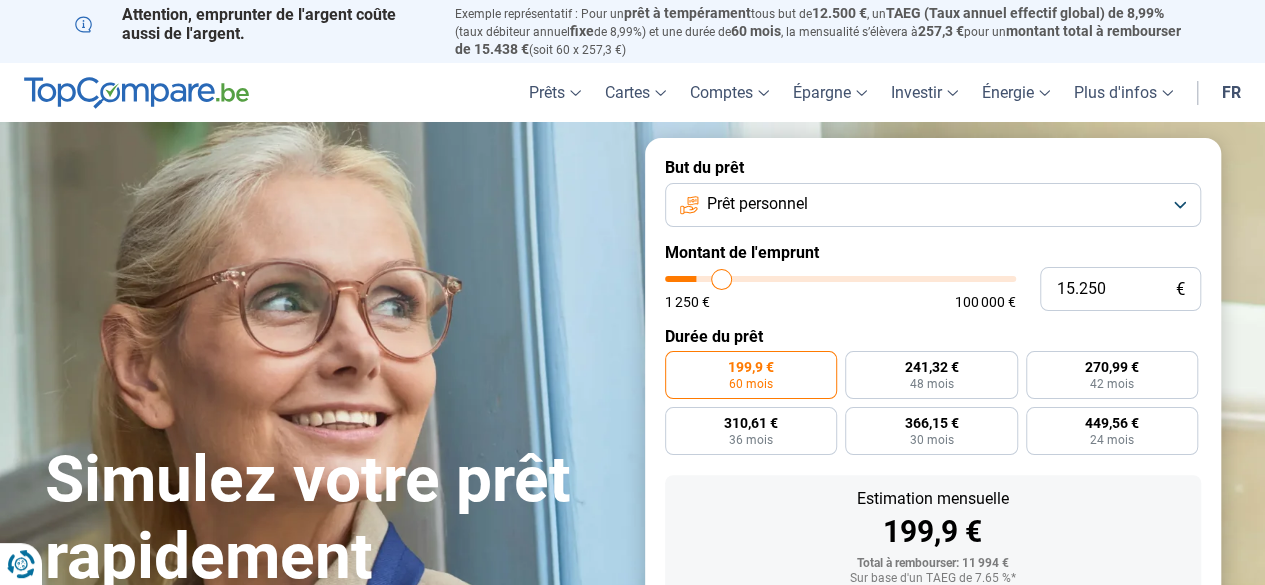 type on "16.500" 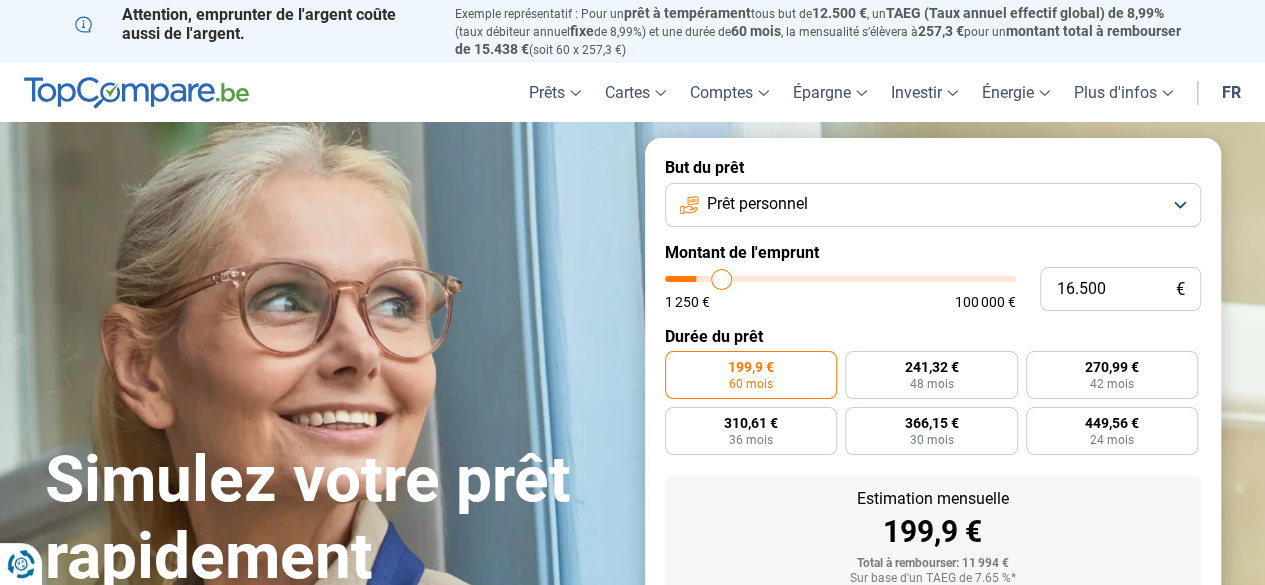 type on "16500" 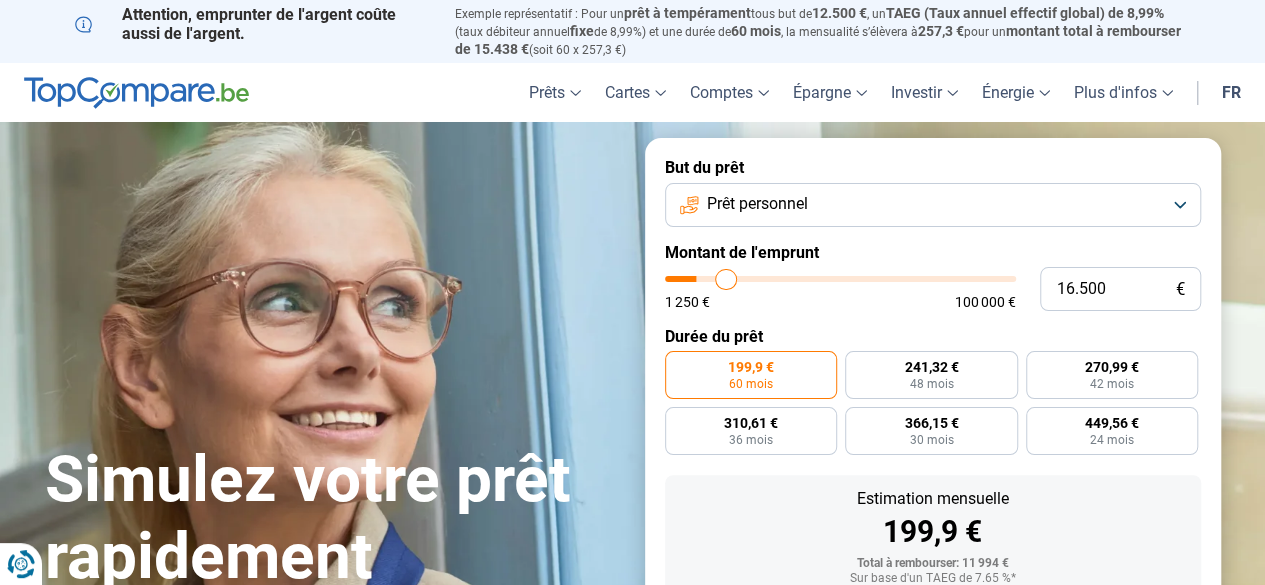 type on "18.000" 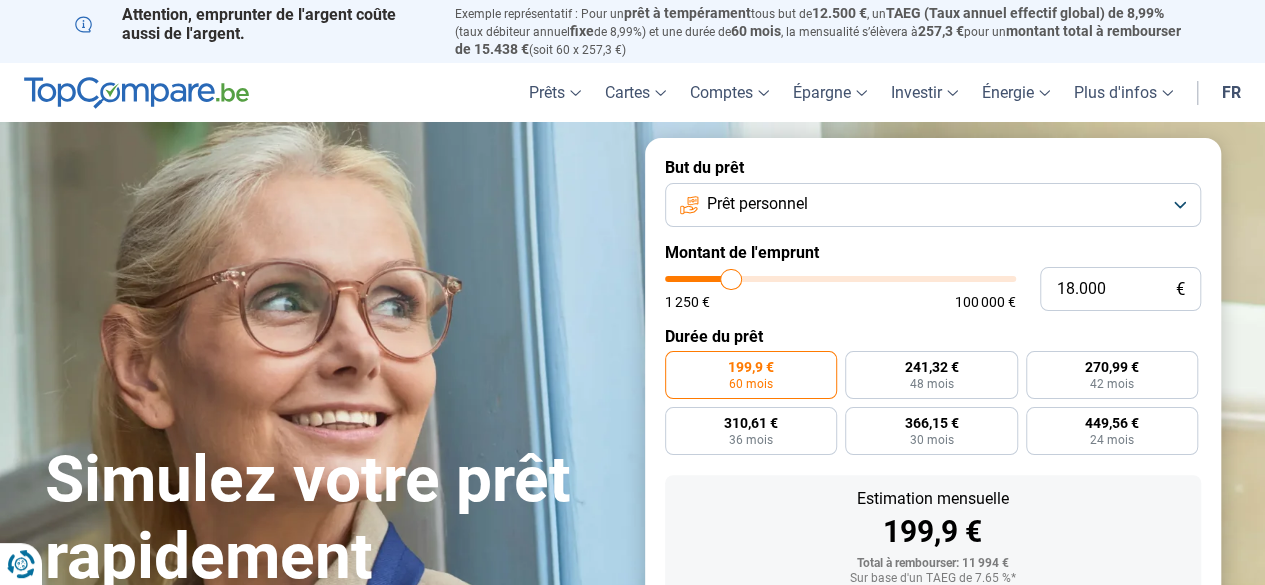 type on "19.750" 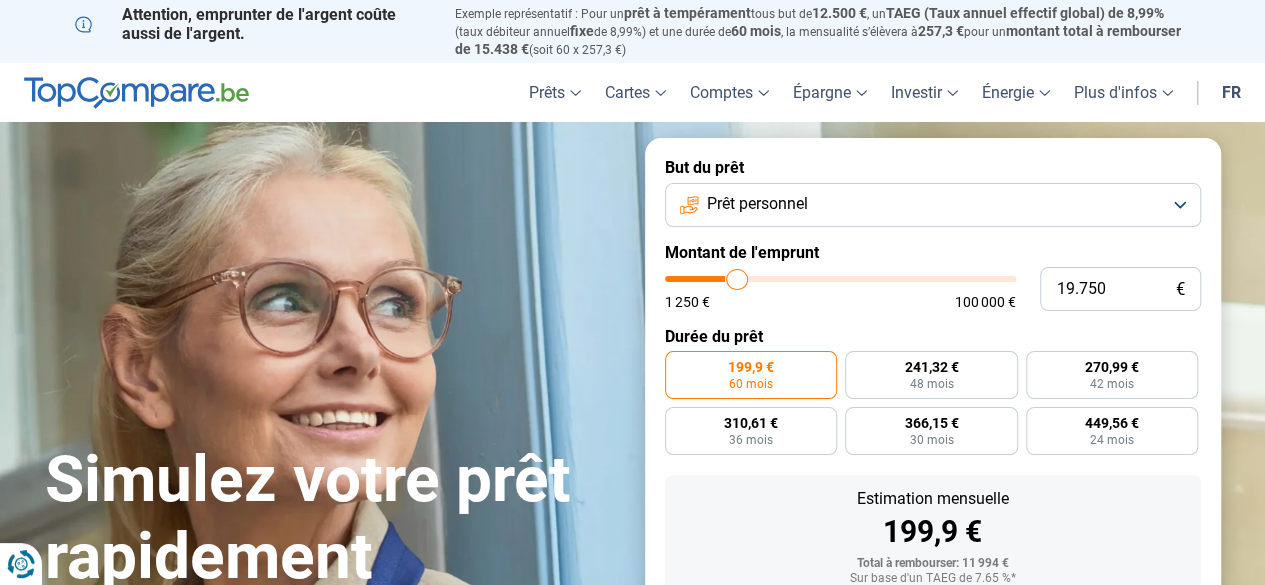 type on "21.500" 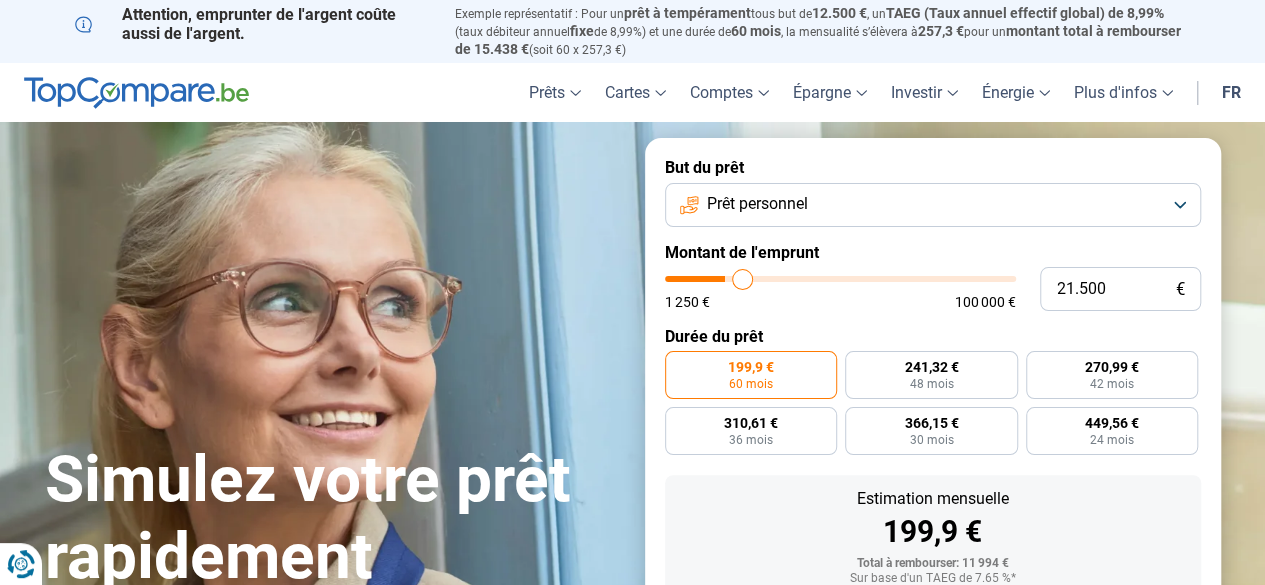 type on "22.250" 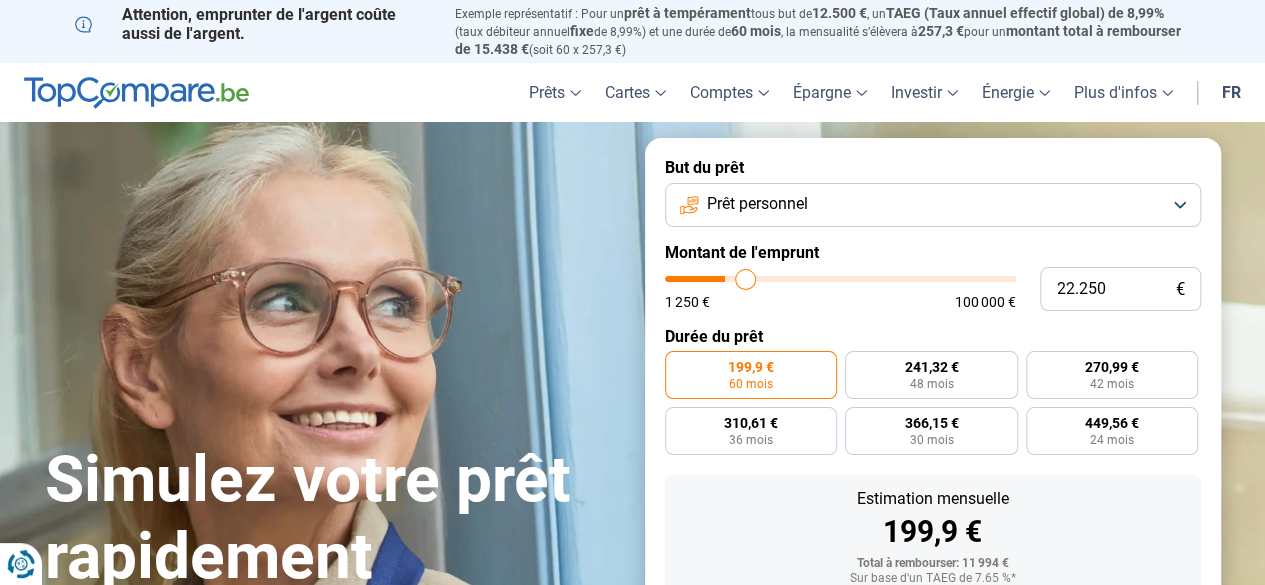 type on "22.500" 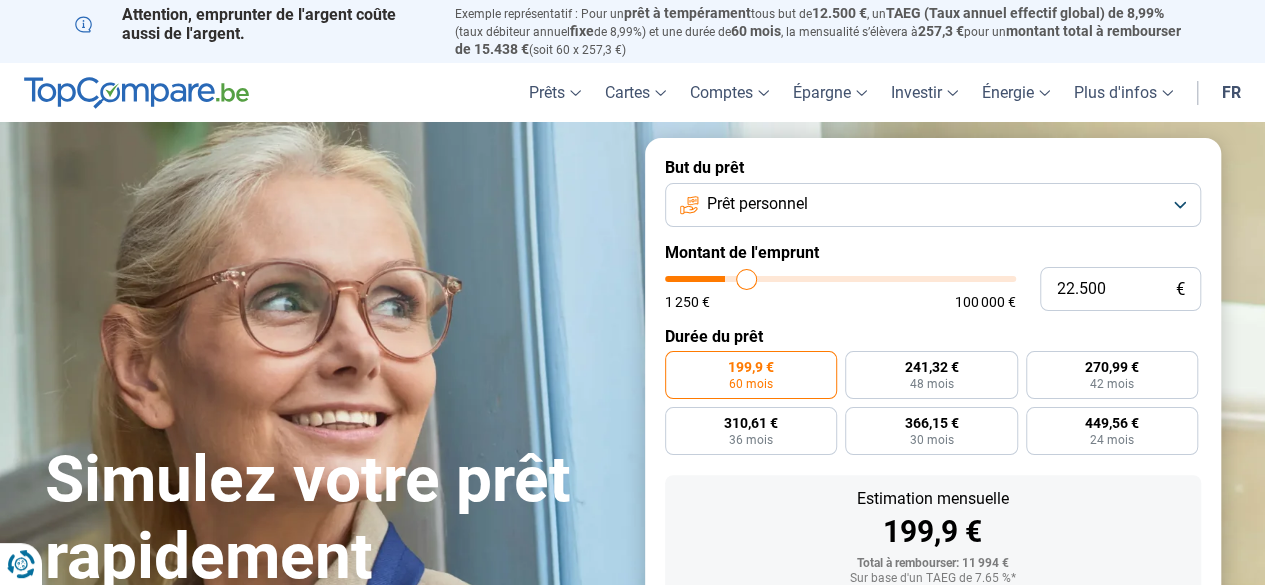 type on "23.000" 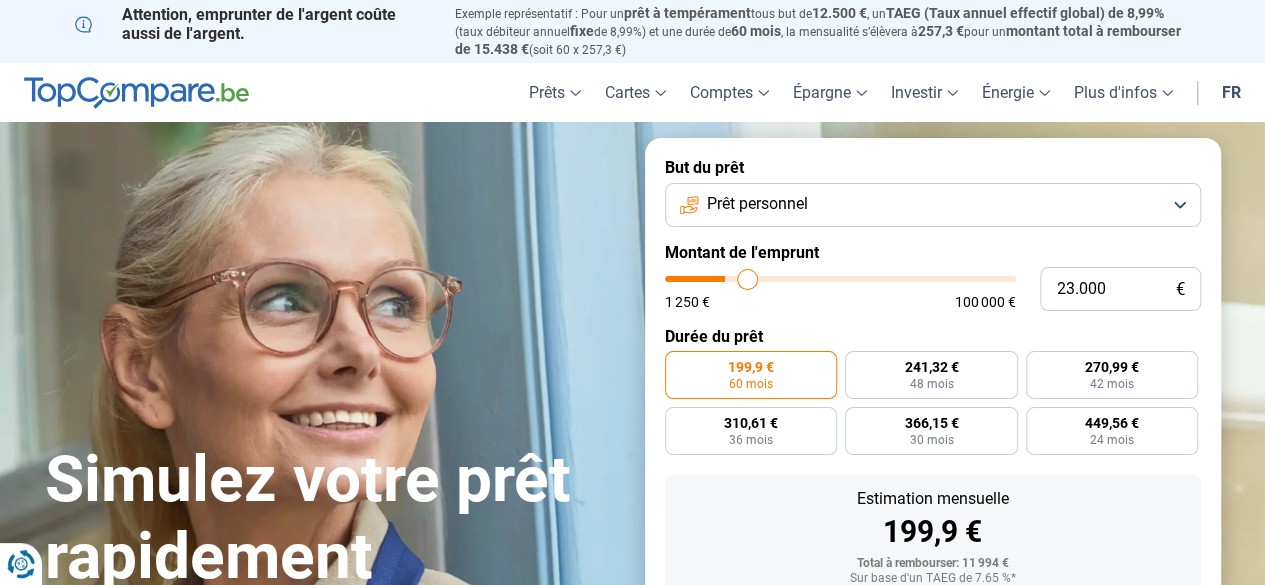type on "23.250" 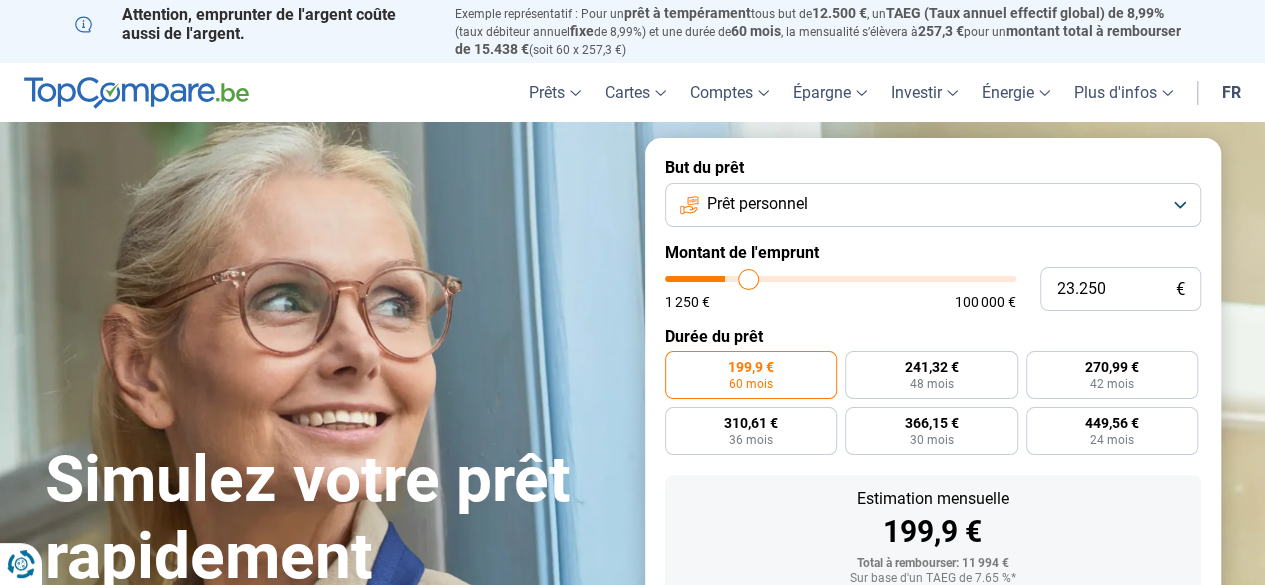 type on "23.500" 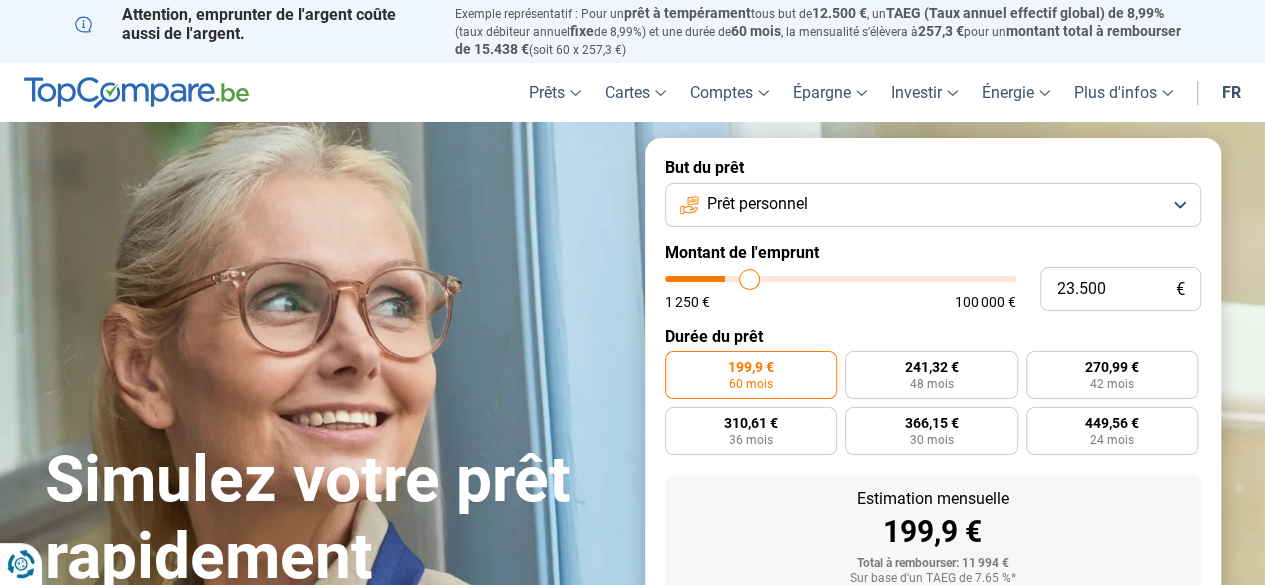 type on "25.250" 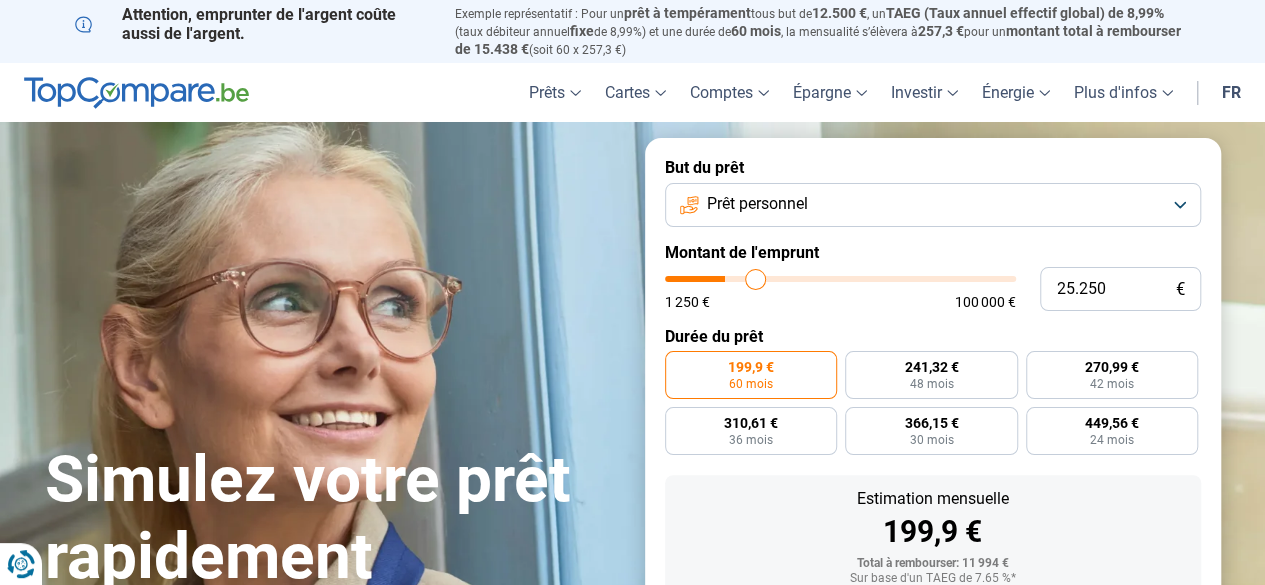 type on "26.000" 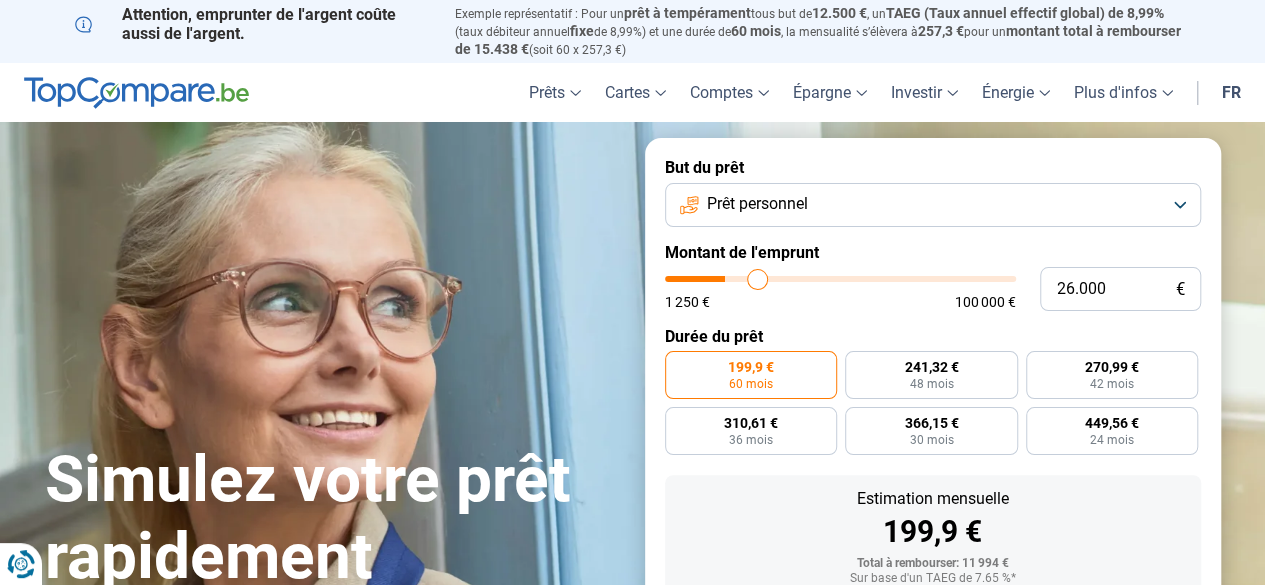 type on "28.250" 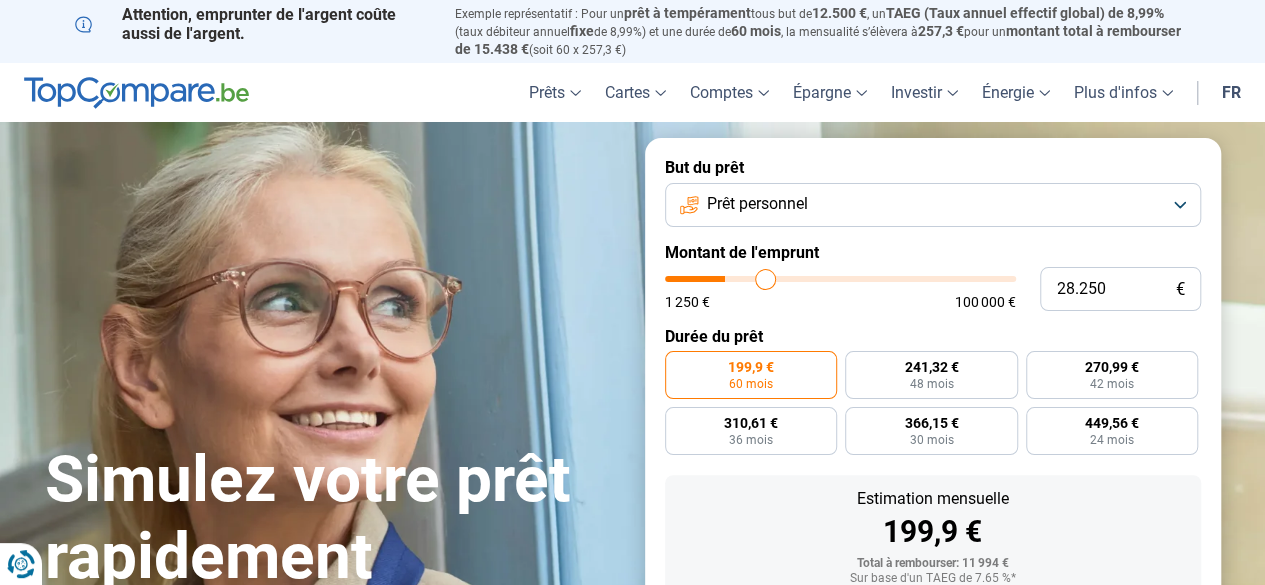 type on "29.750" 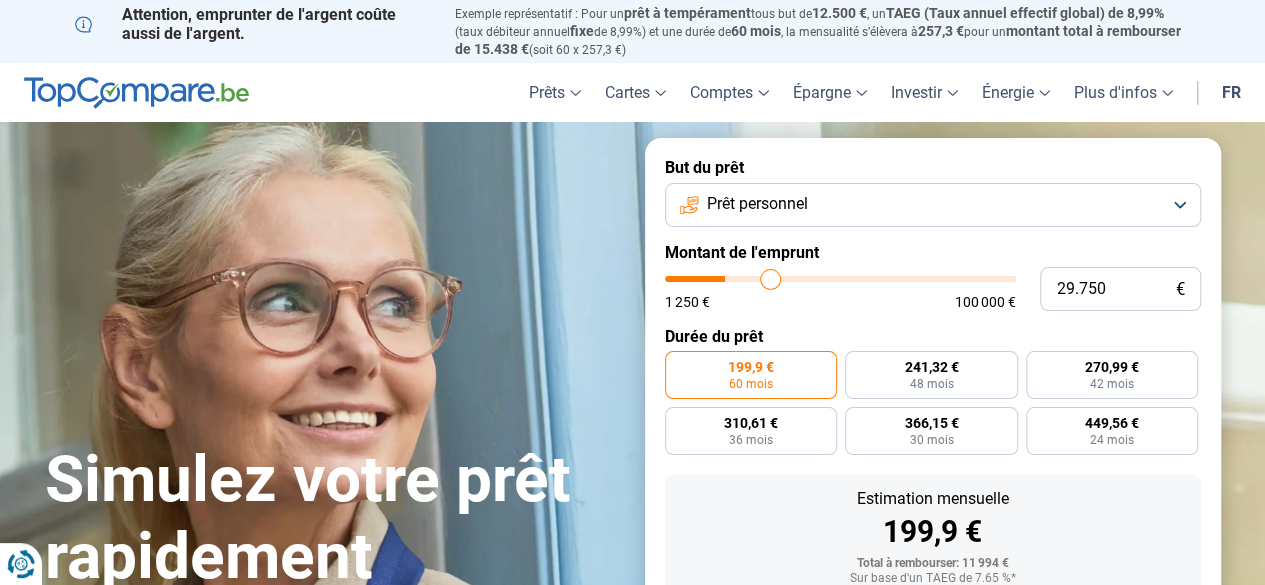 type on "32.750" 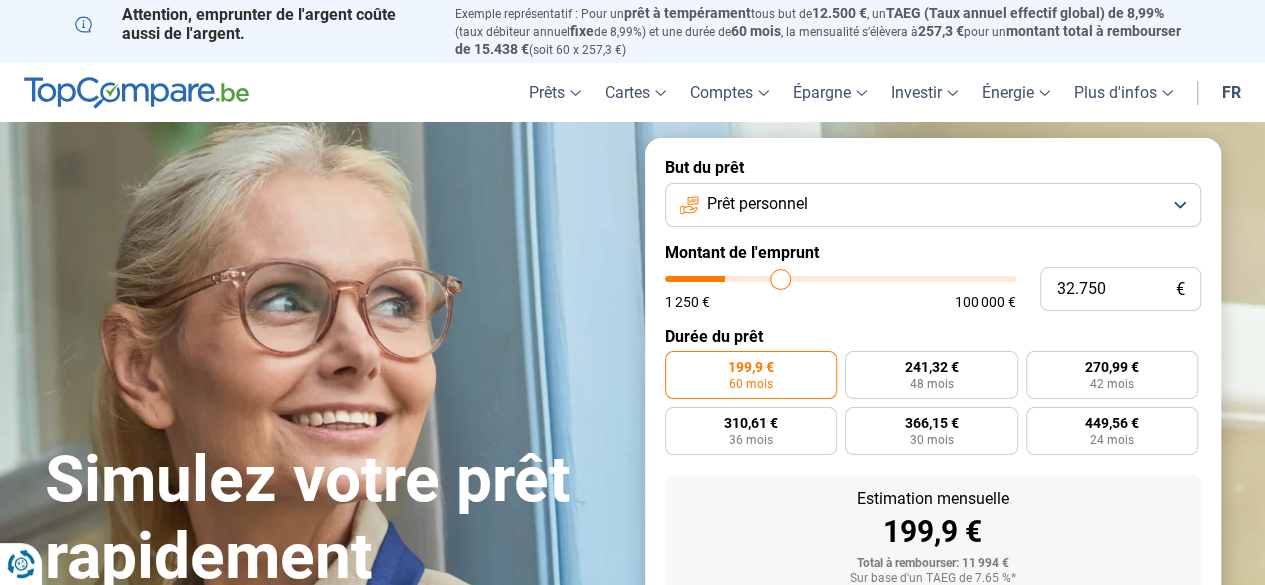 type on "34.000" 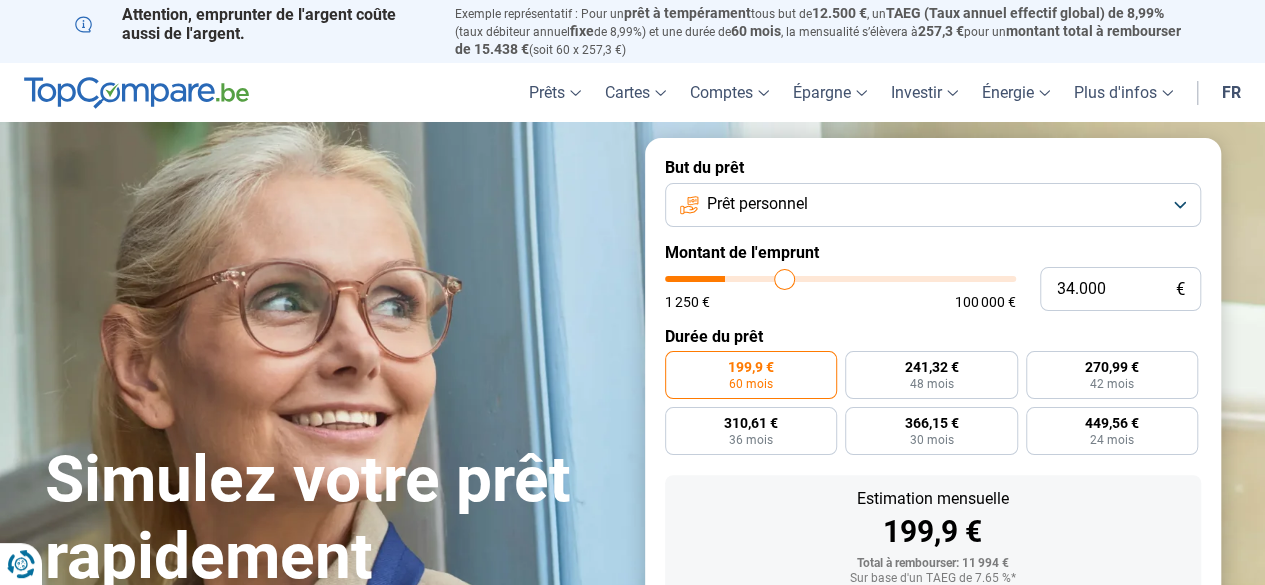 type on "35.250" 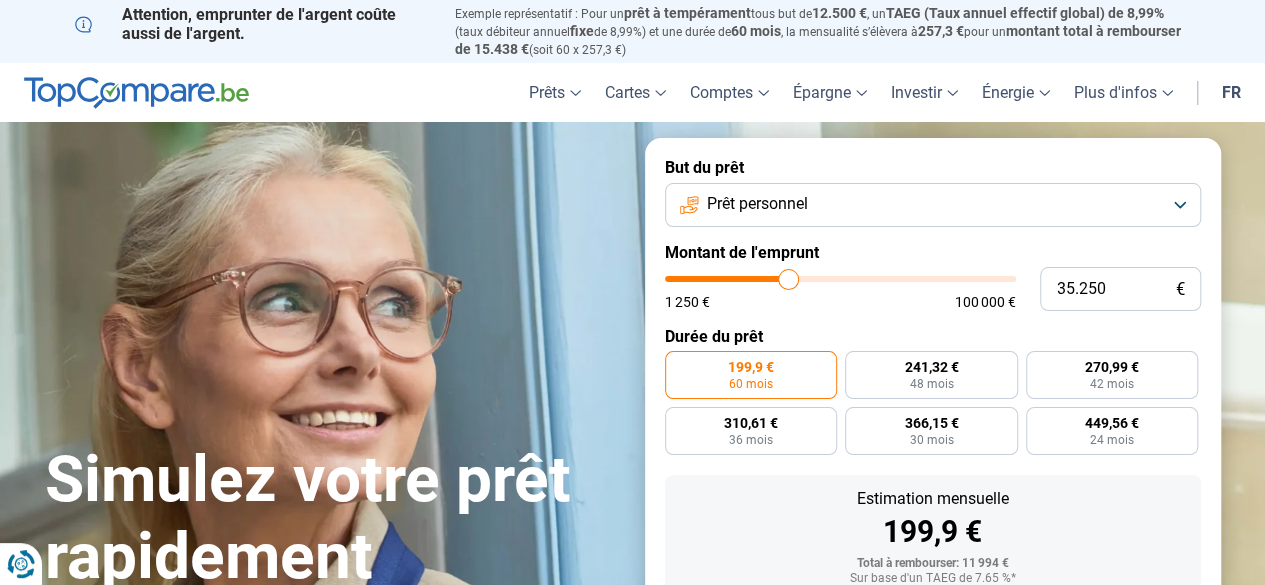 type on "36.250" 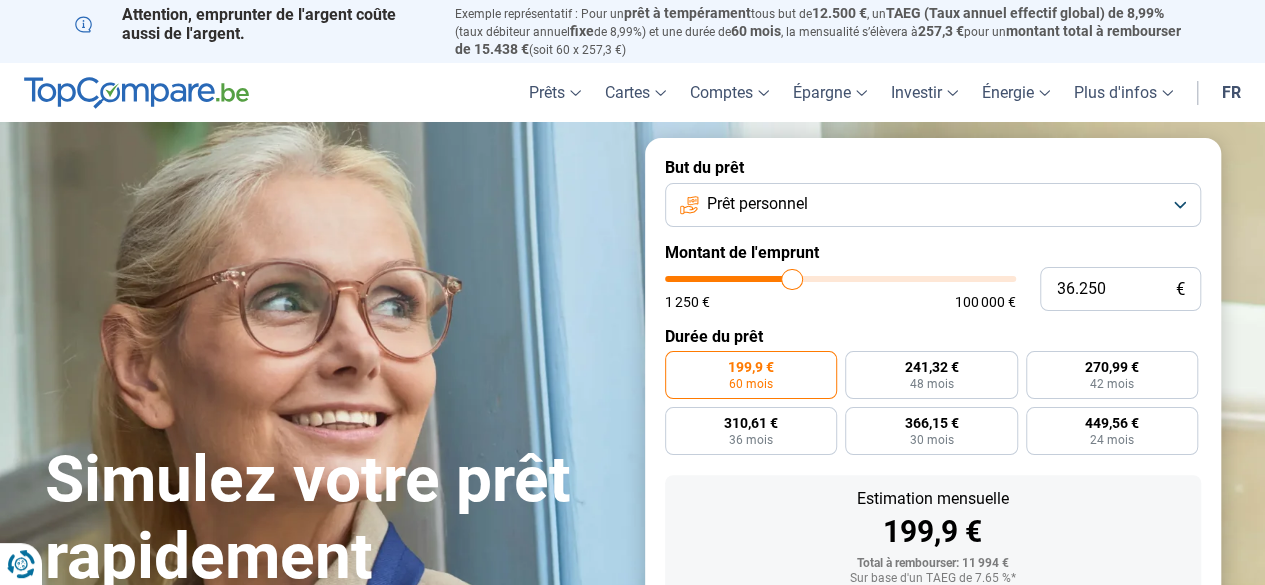 type on "37.250" 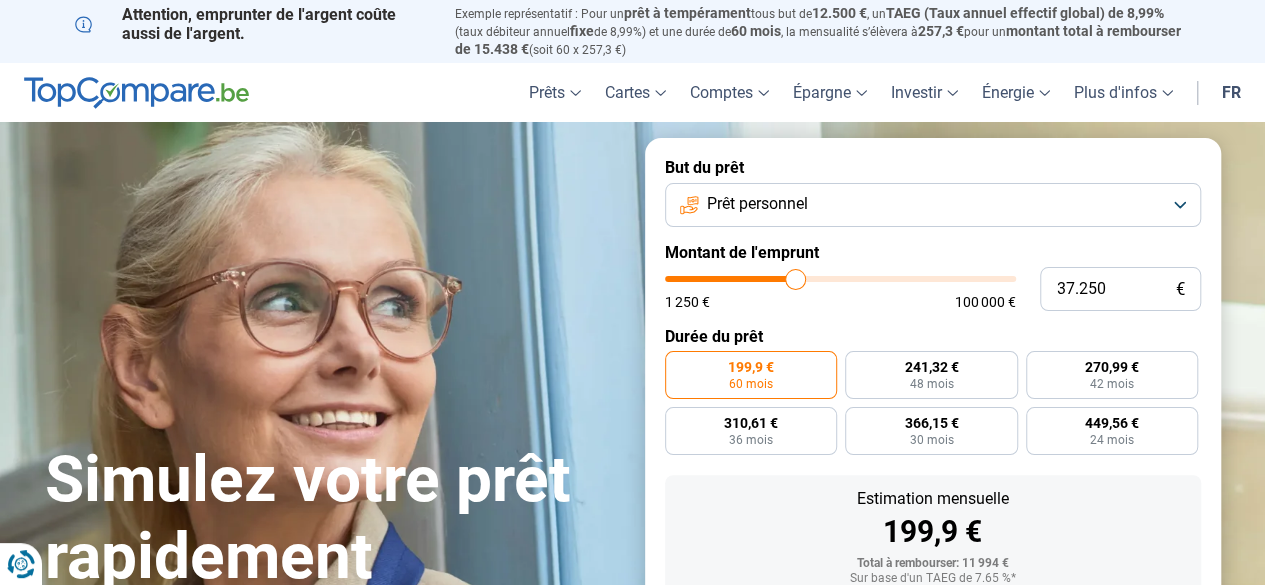 type on "37.500" 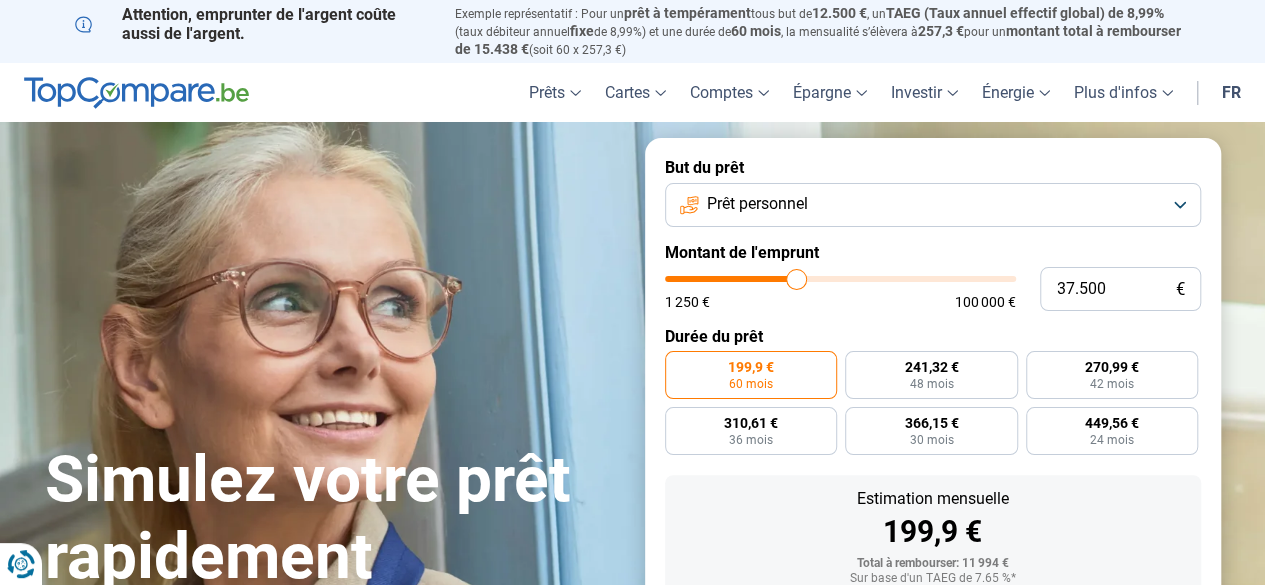 type on "38.000" 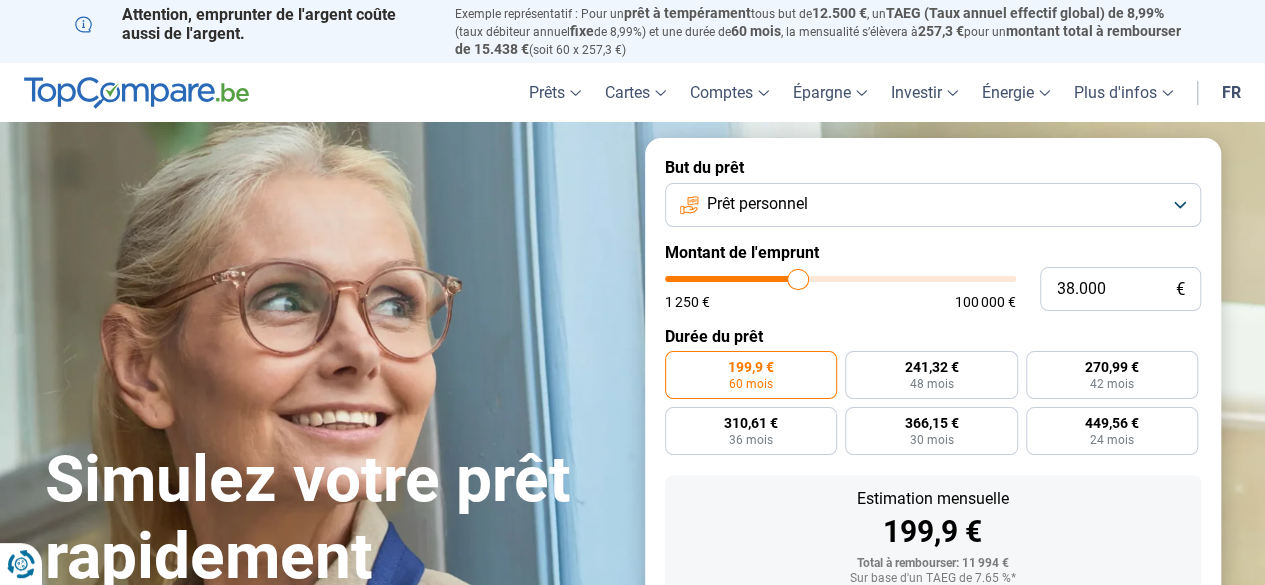 type on "38.500" 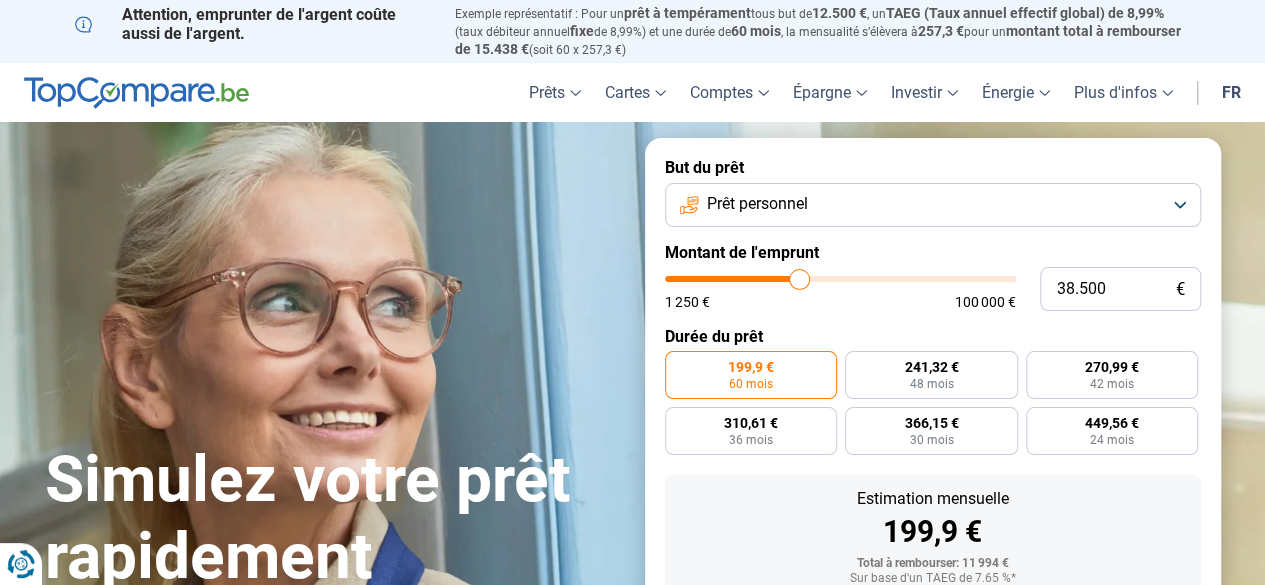 type on "39.000" 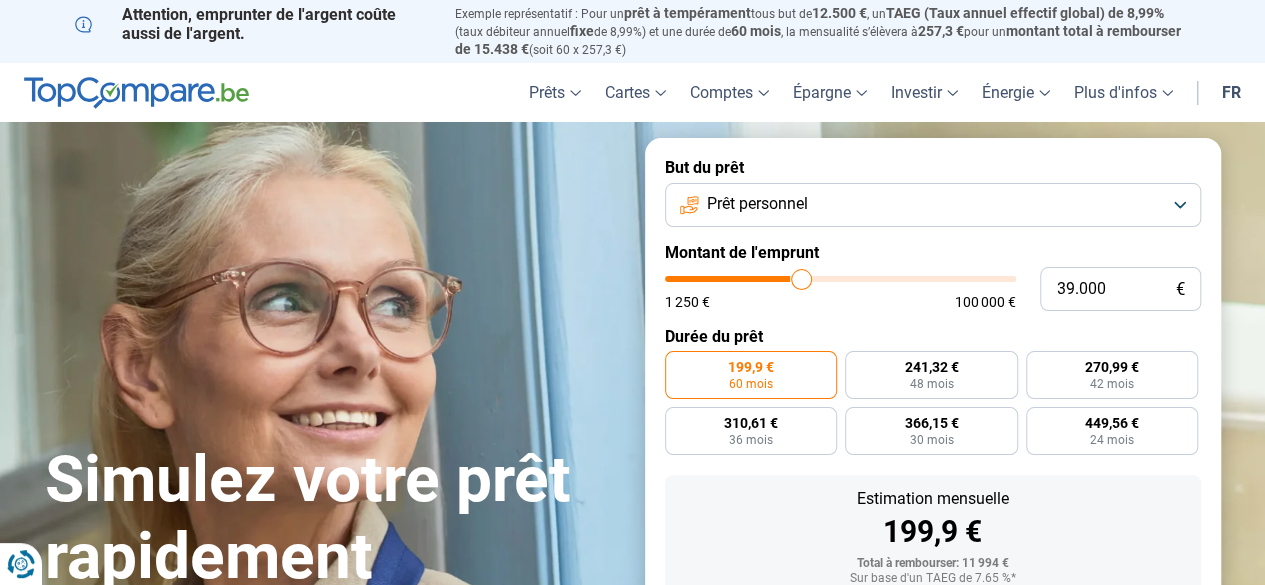 type on "39.500" 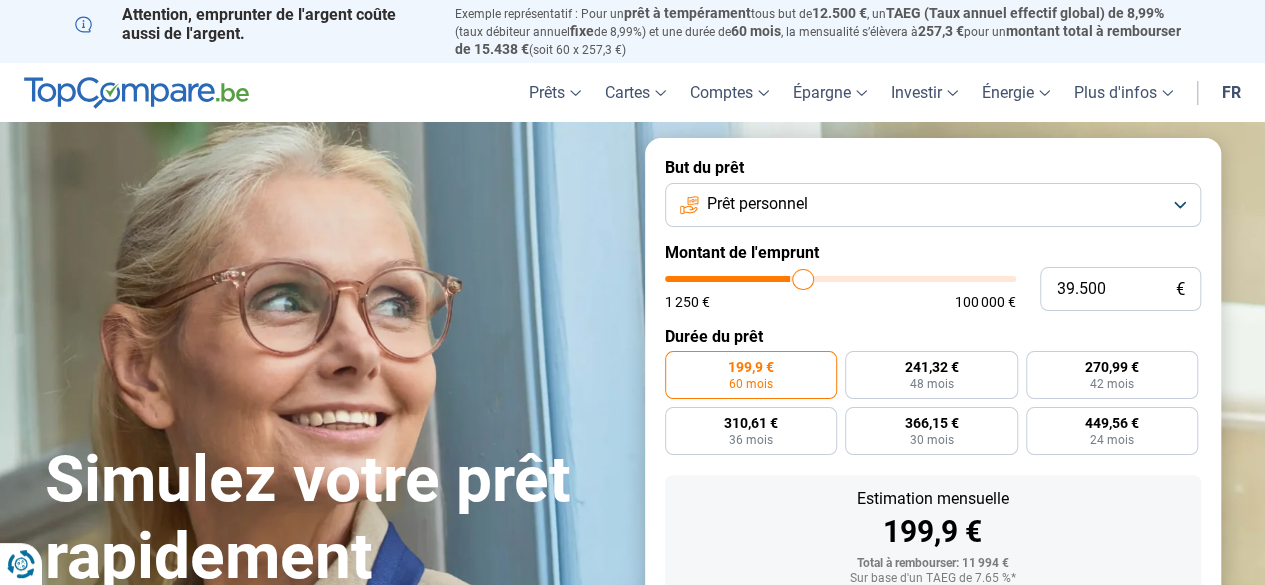 type on "40.250" 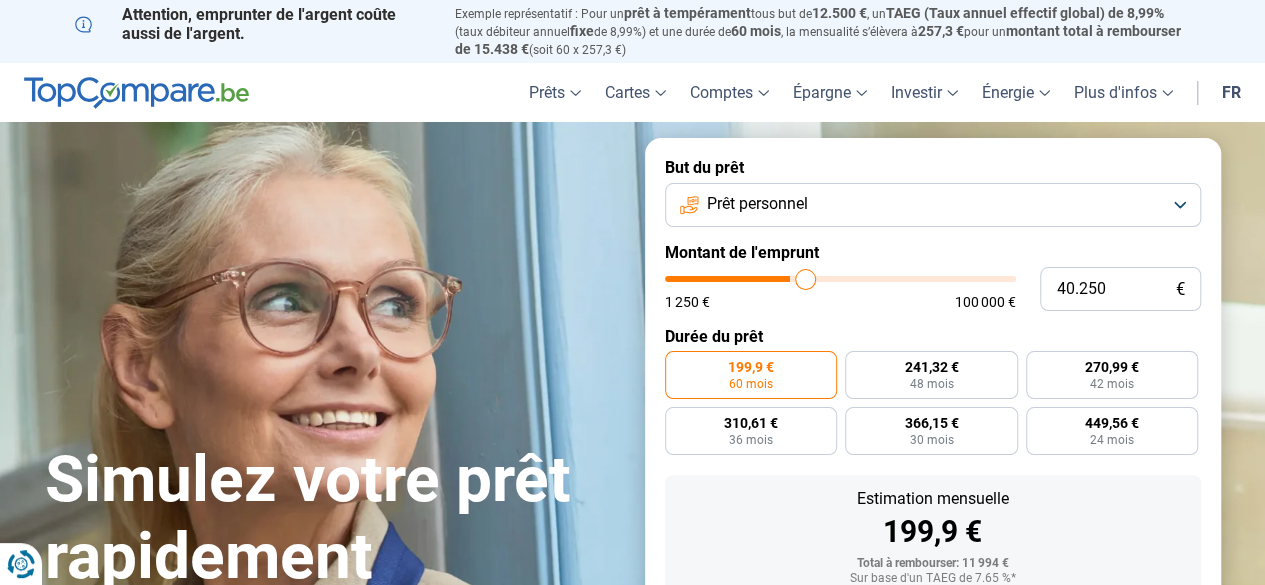 type on "40.750" 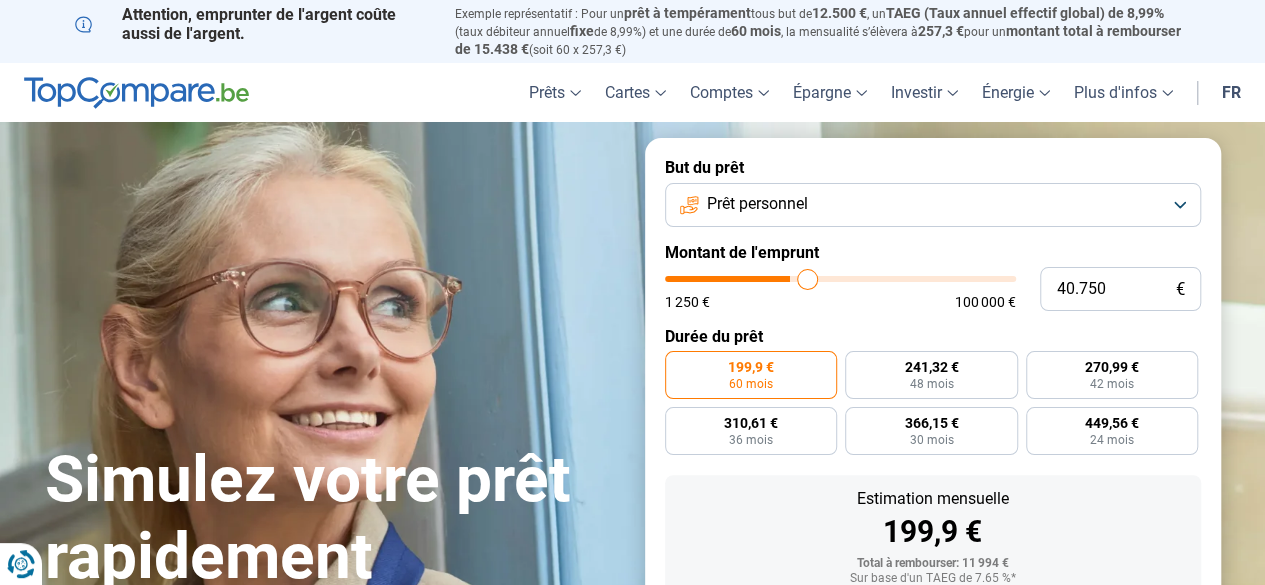 type on "41.000" 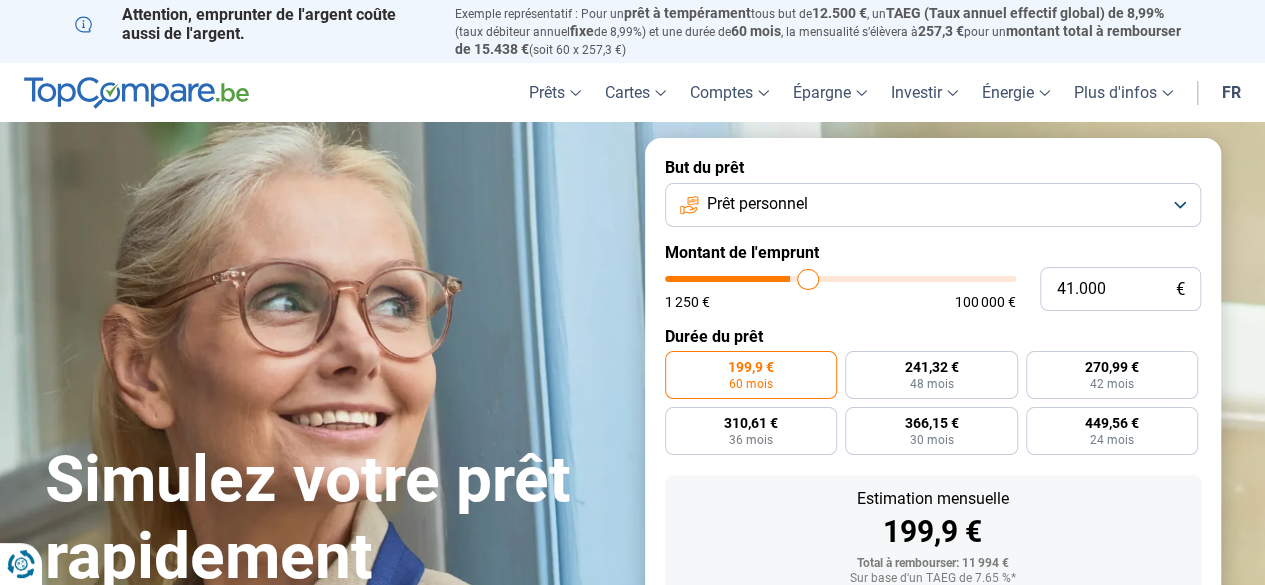 type on "41.500" 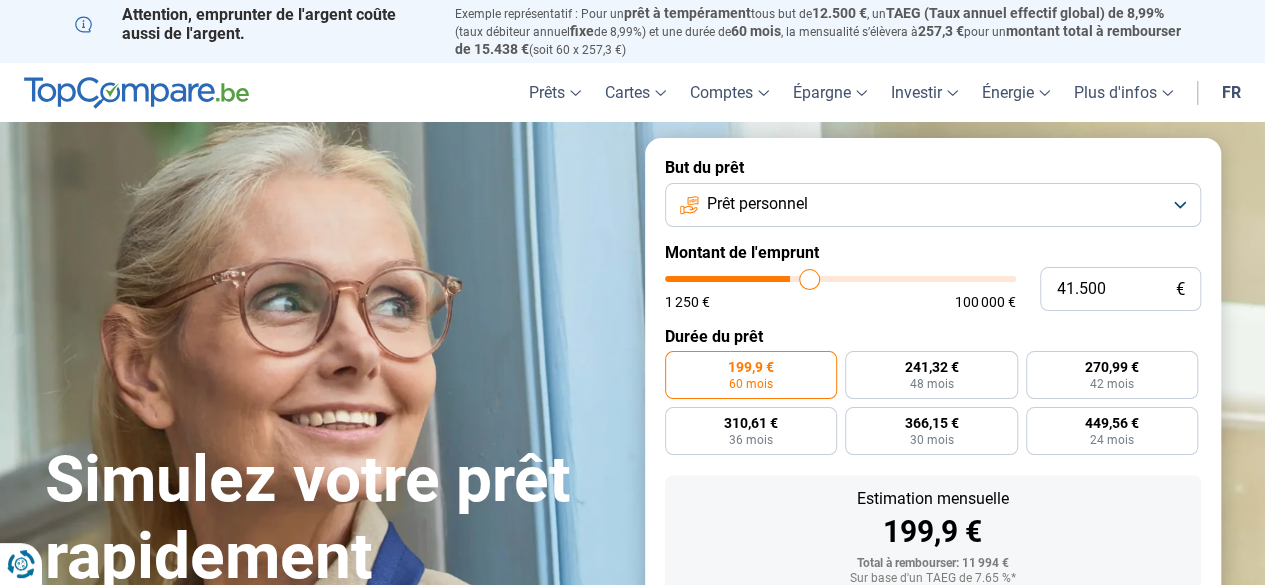 type on "41.750" 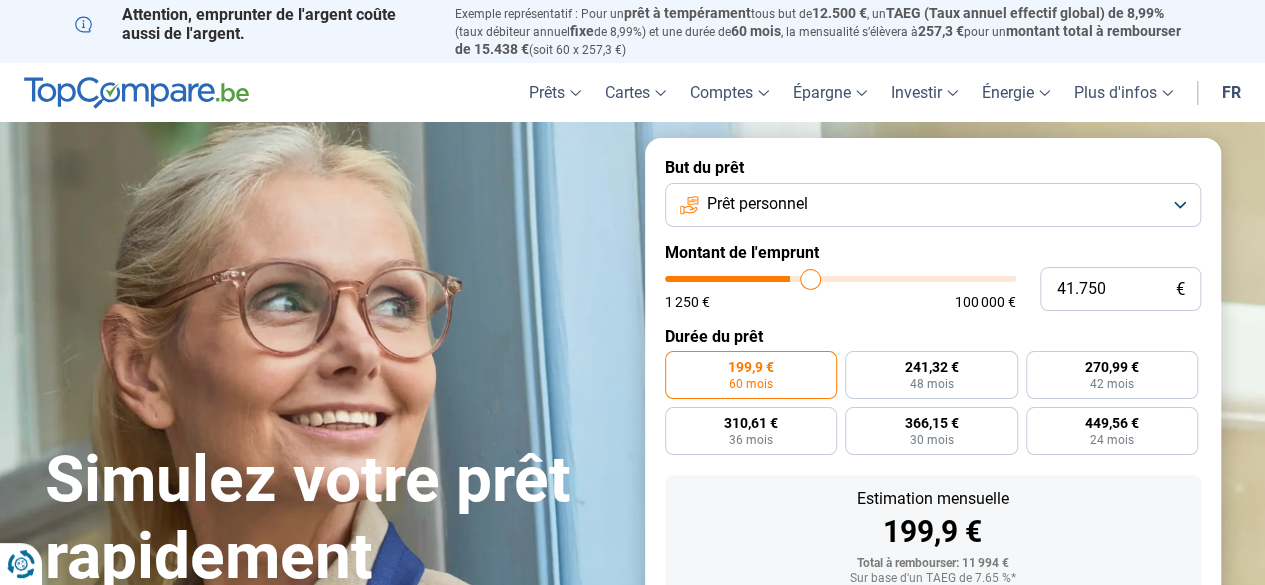 type on "42.000" 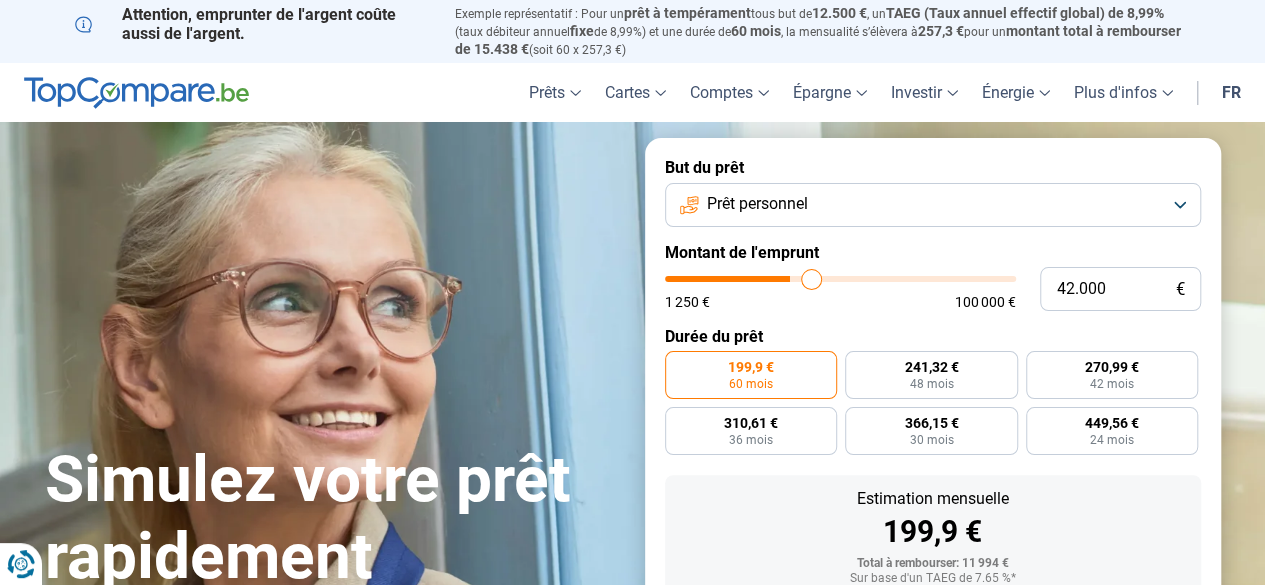 type on "42.250" 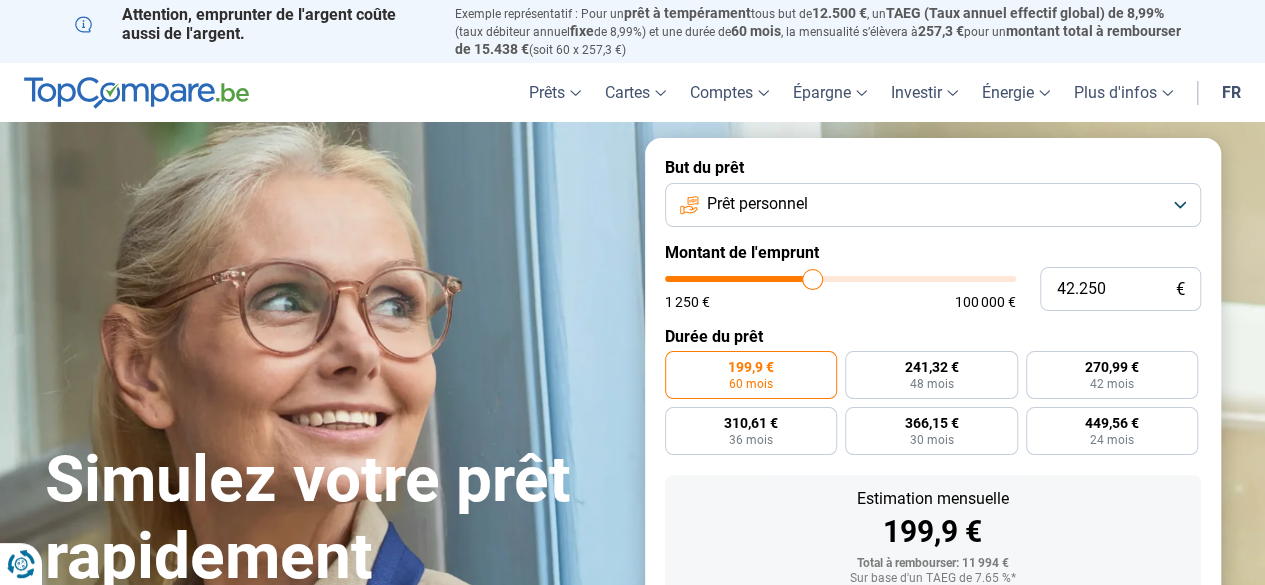 type on "42.500" 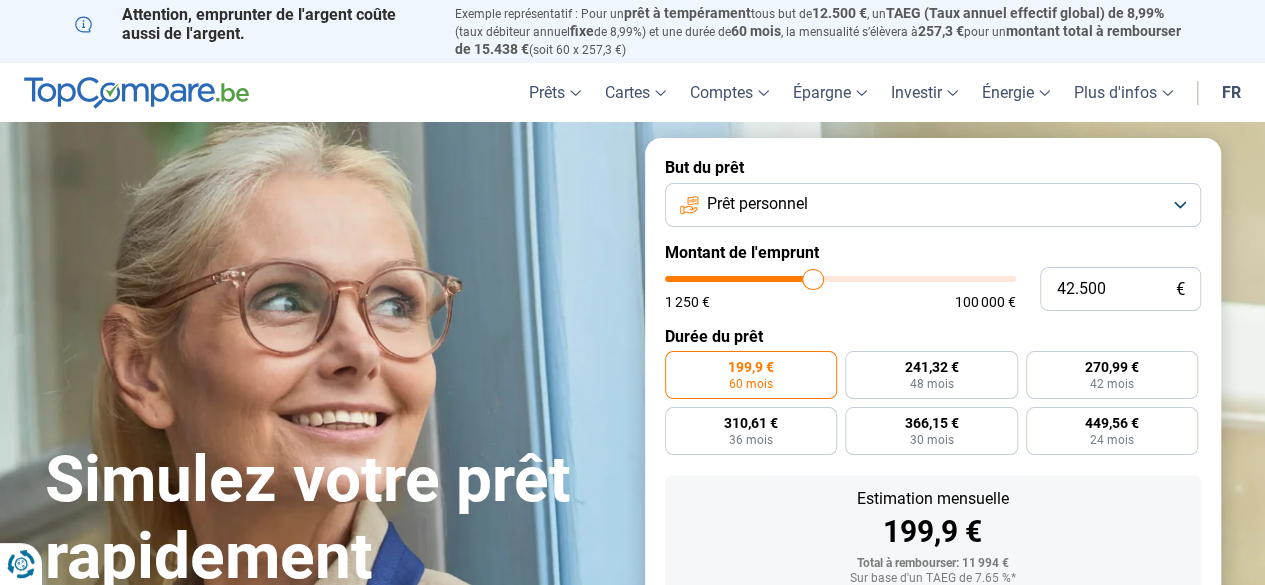 type on "42.750" 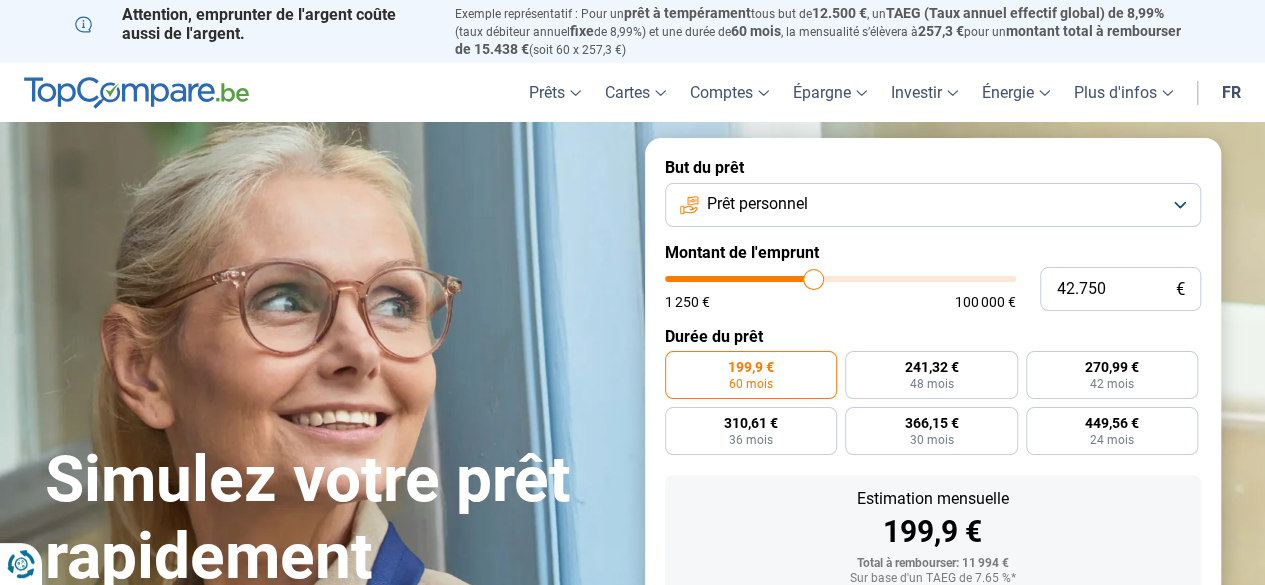 type on "43.000" 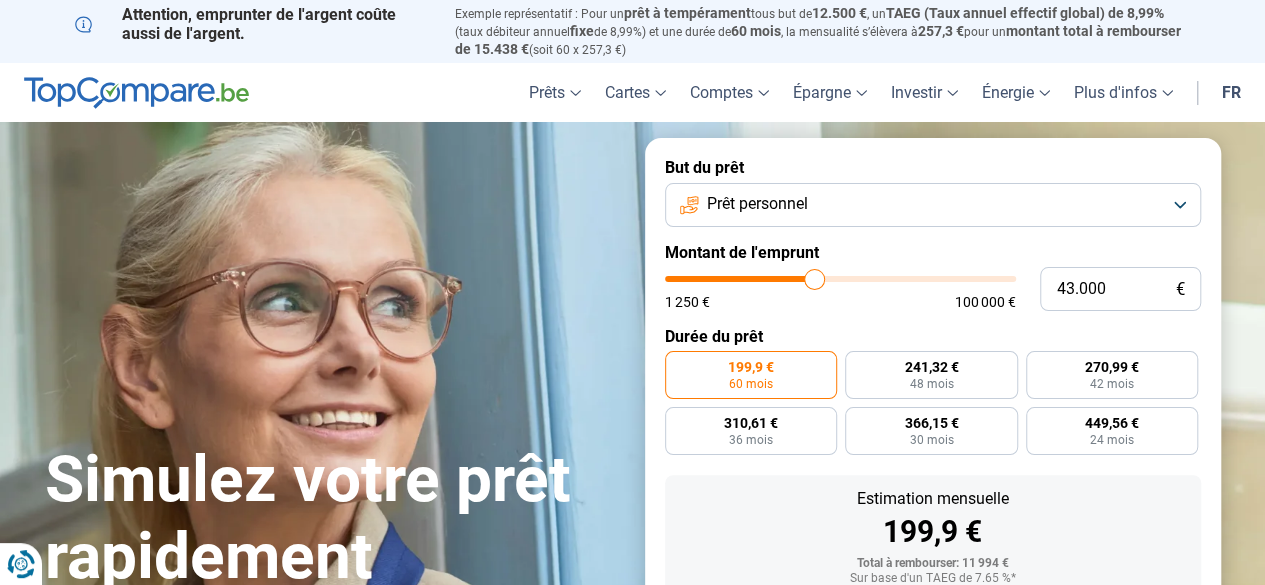 type on "43.250" 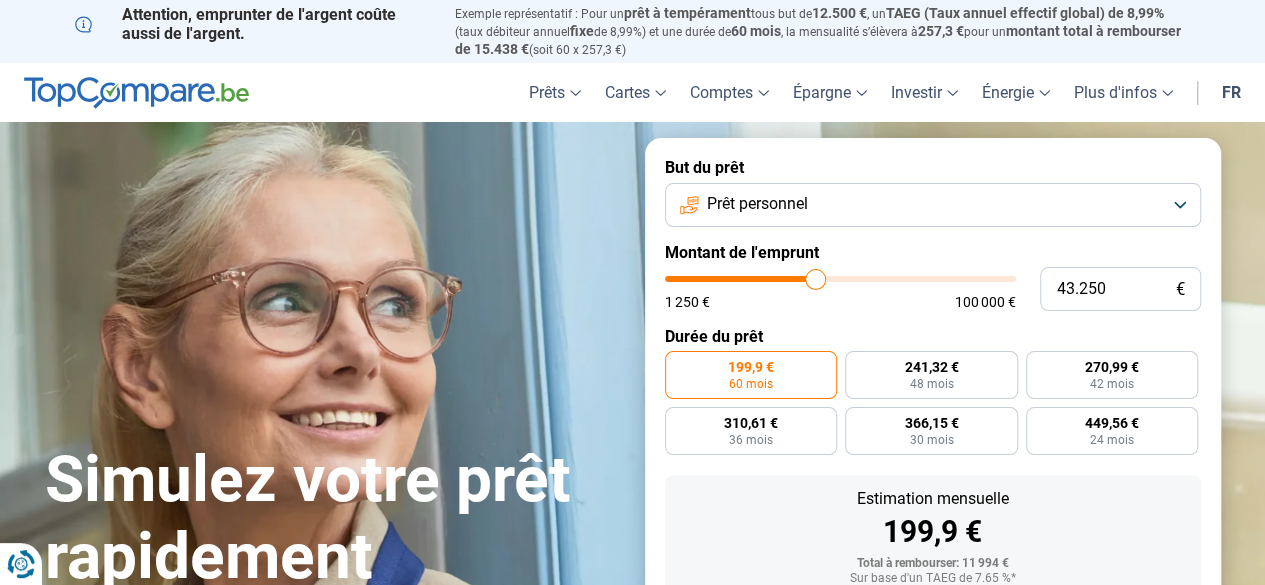 type on "43.750" 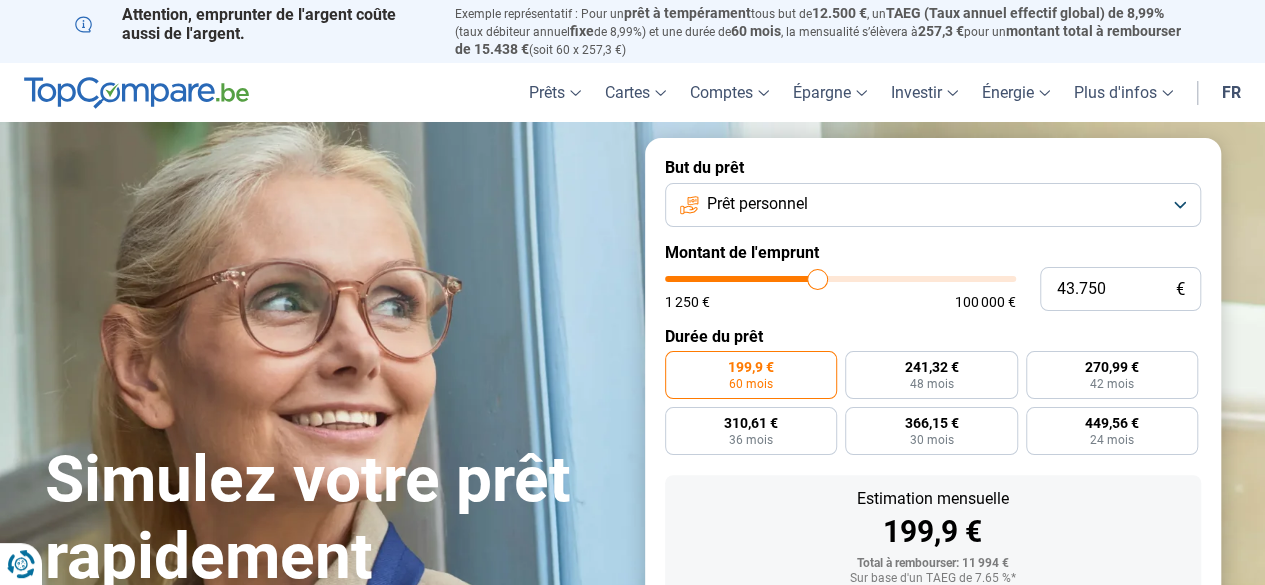 type on "44.000" 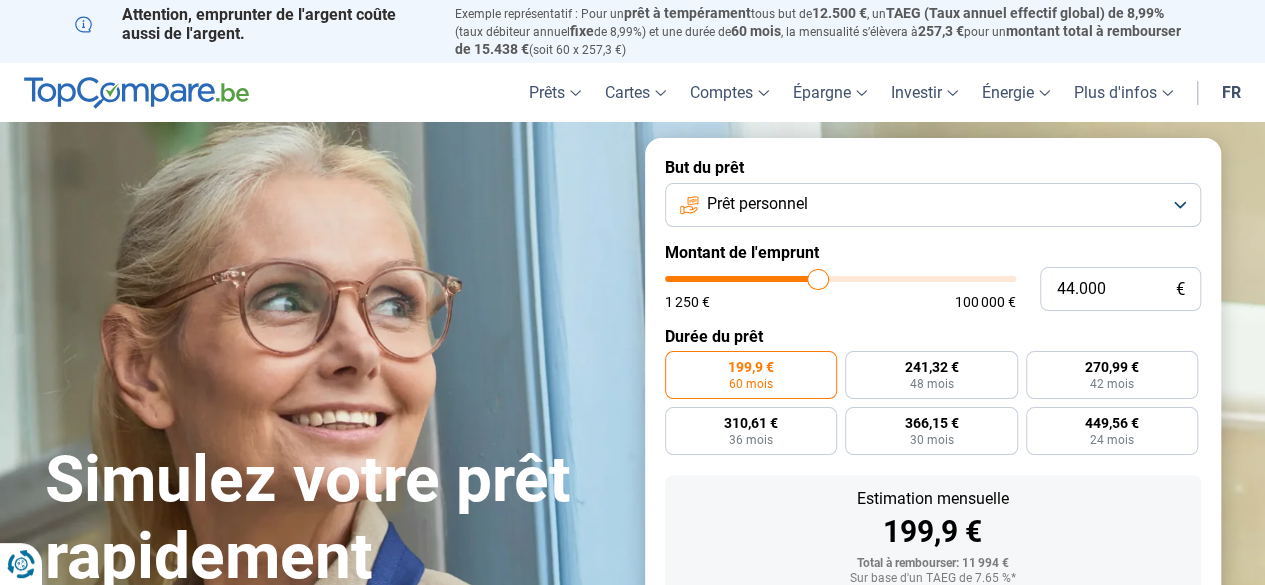 type on "44.250" 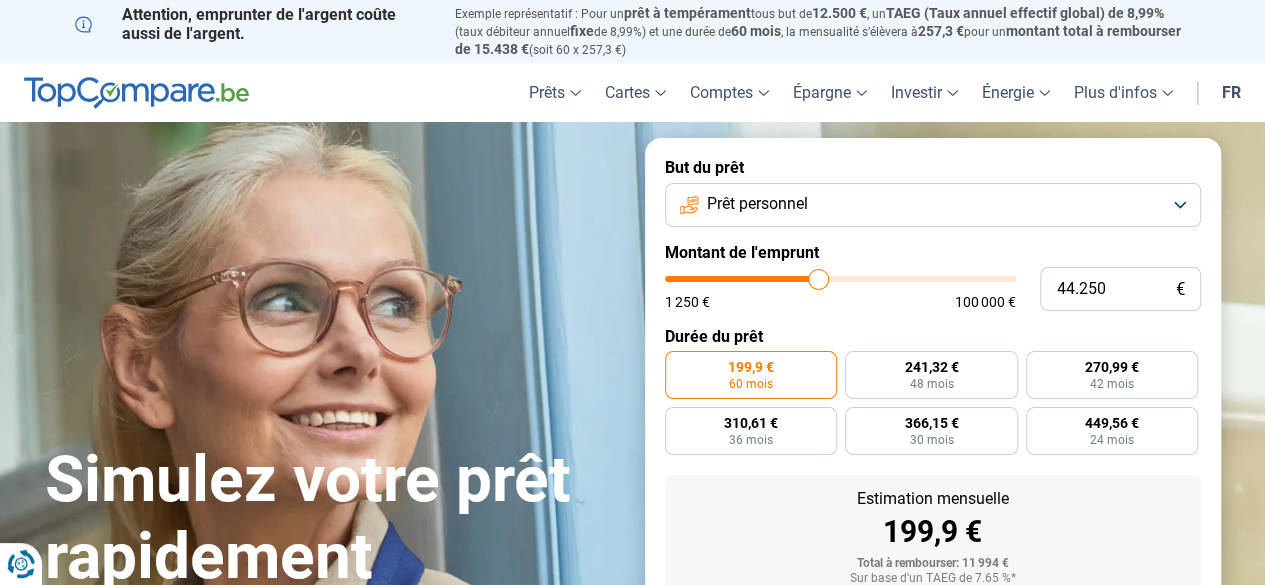 type on "44.750" 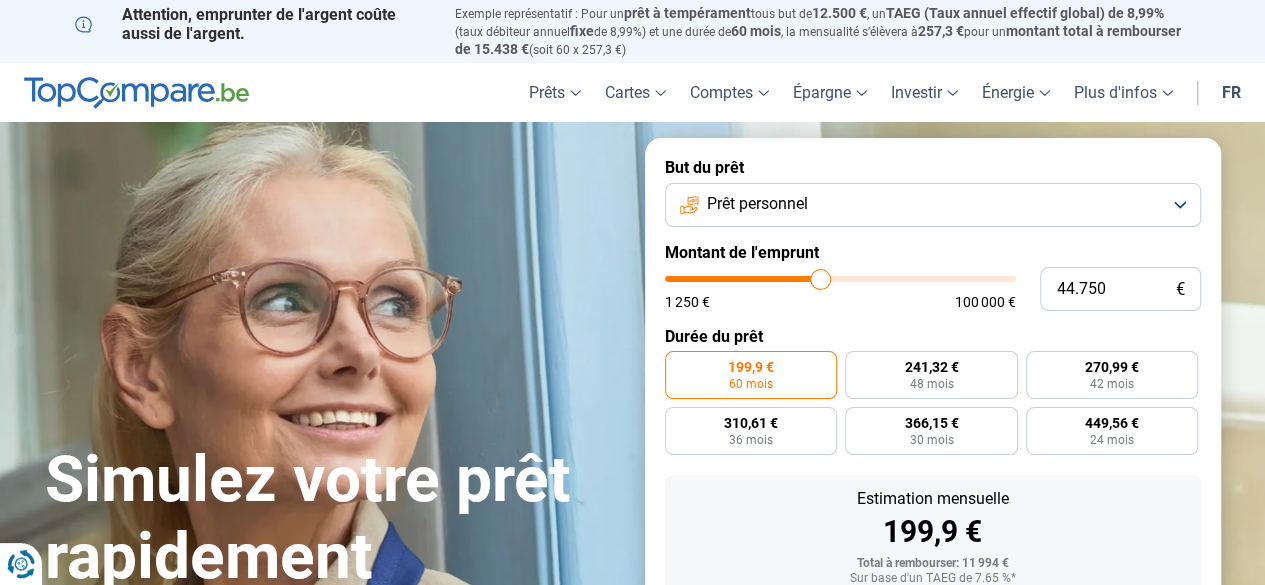 type on "45.000" 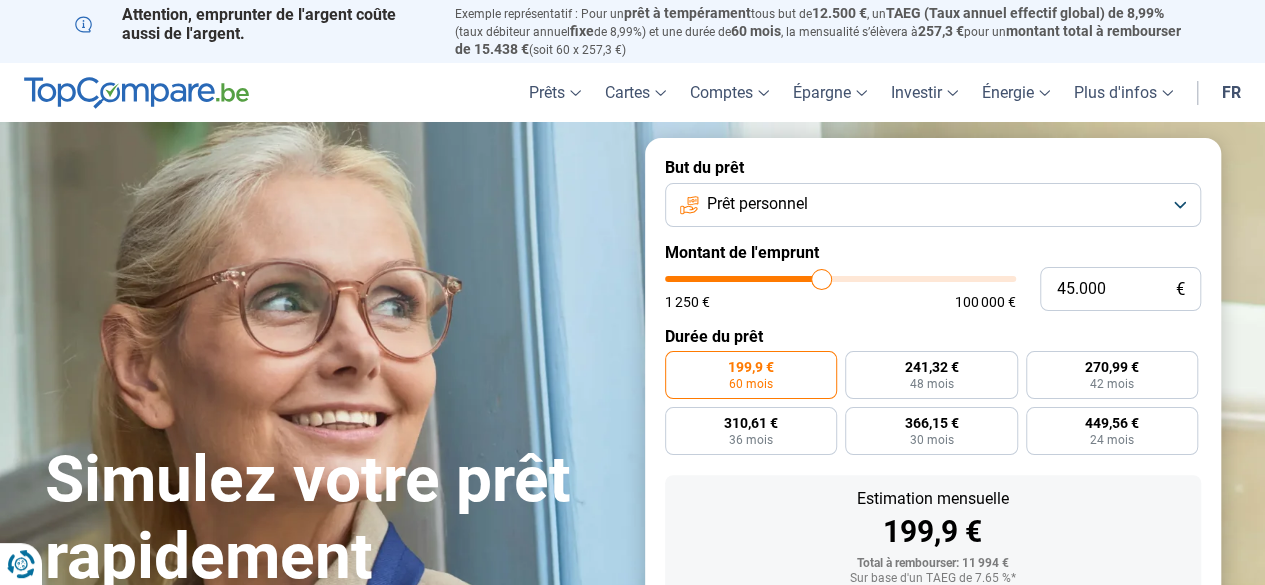 type on "45.500" 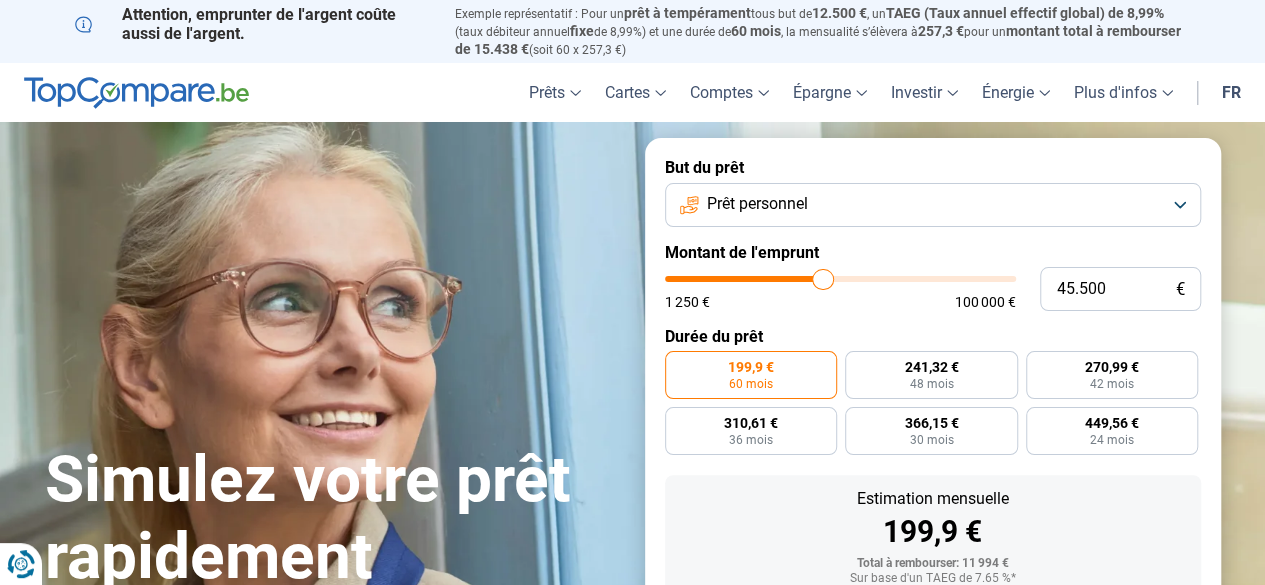 type on "45.750" 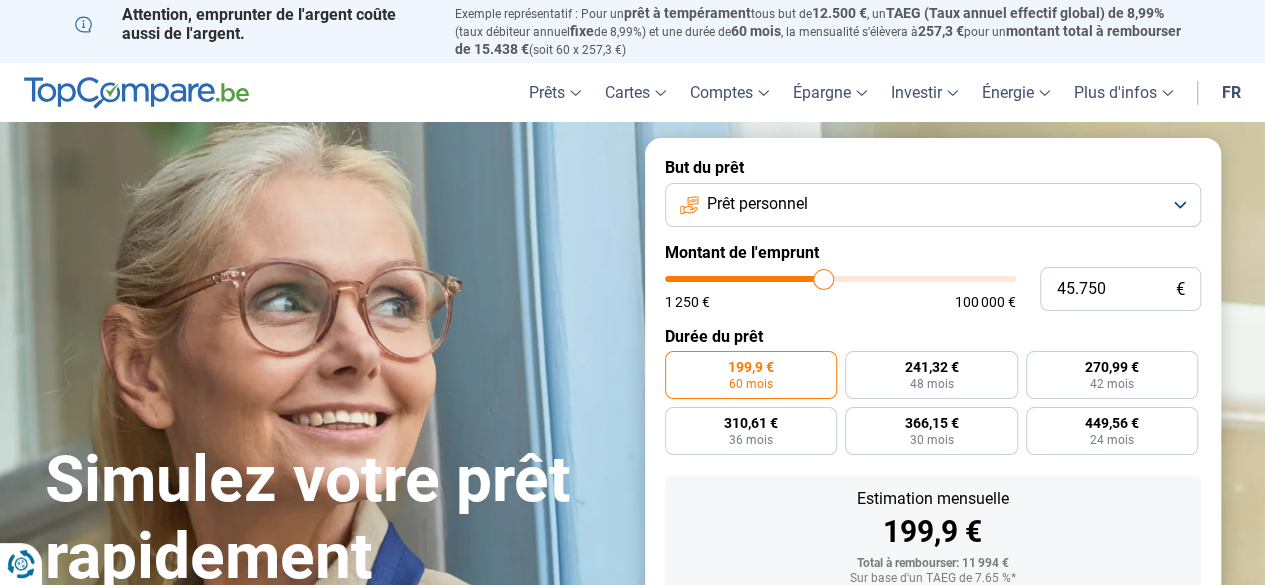 type on "46.000" 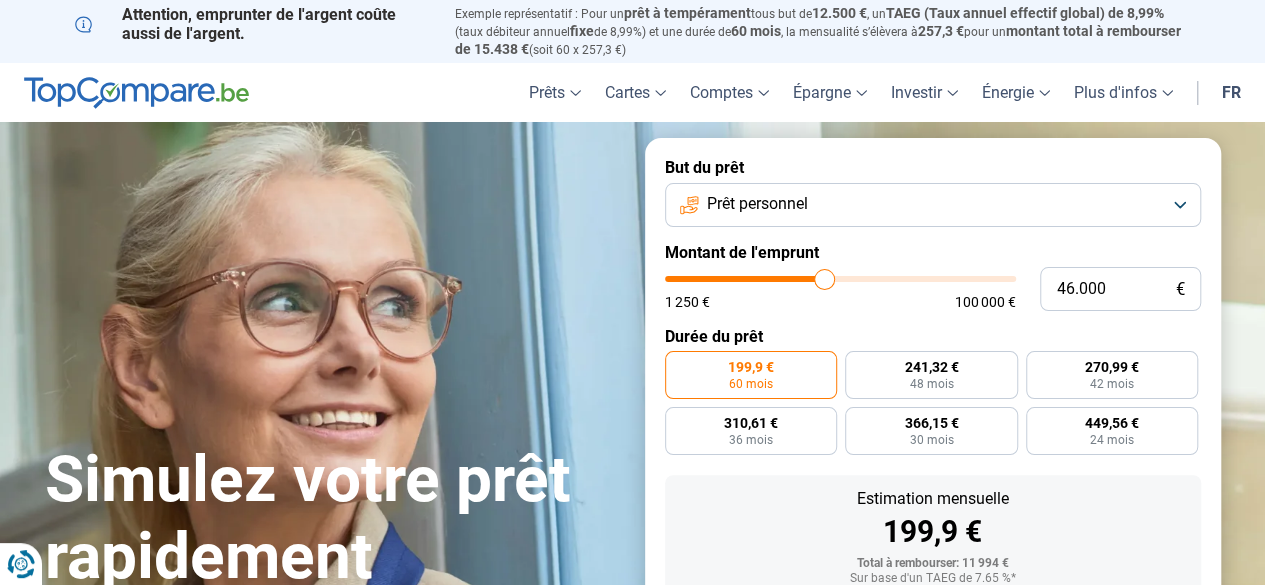 type on "46.250" 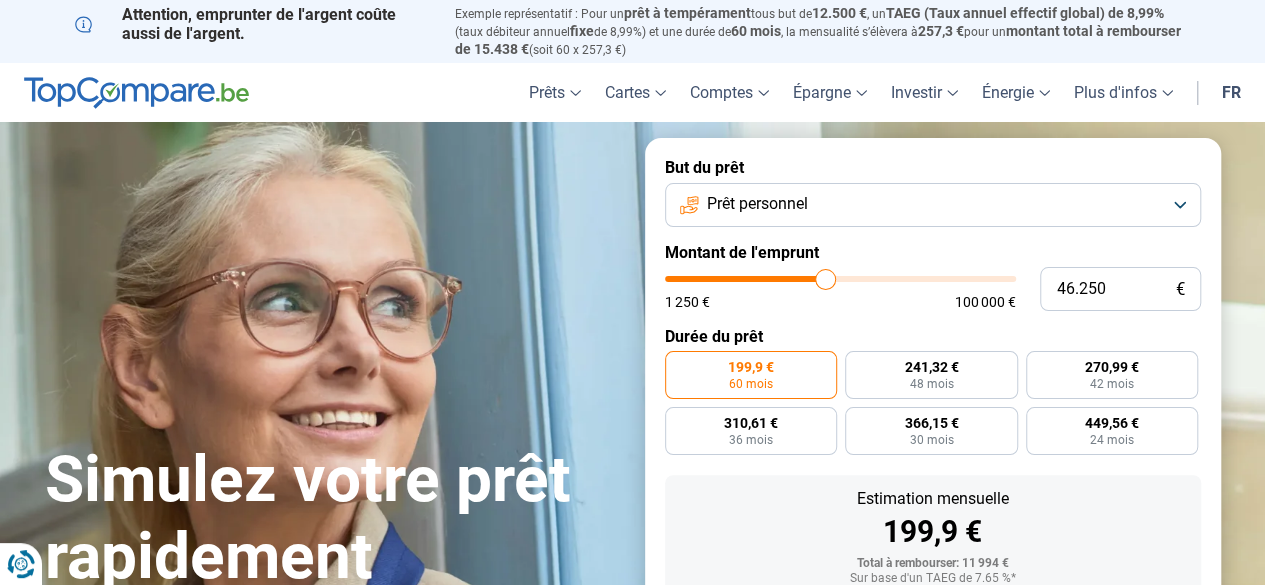 type on "46.500" 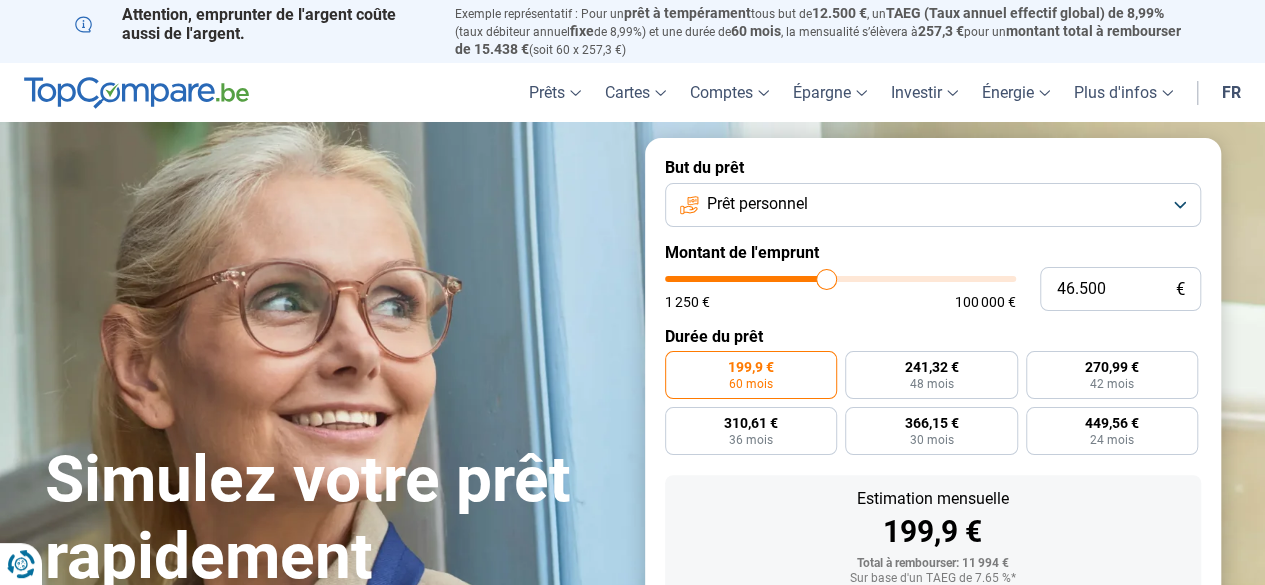 type on "46.750" 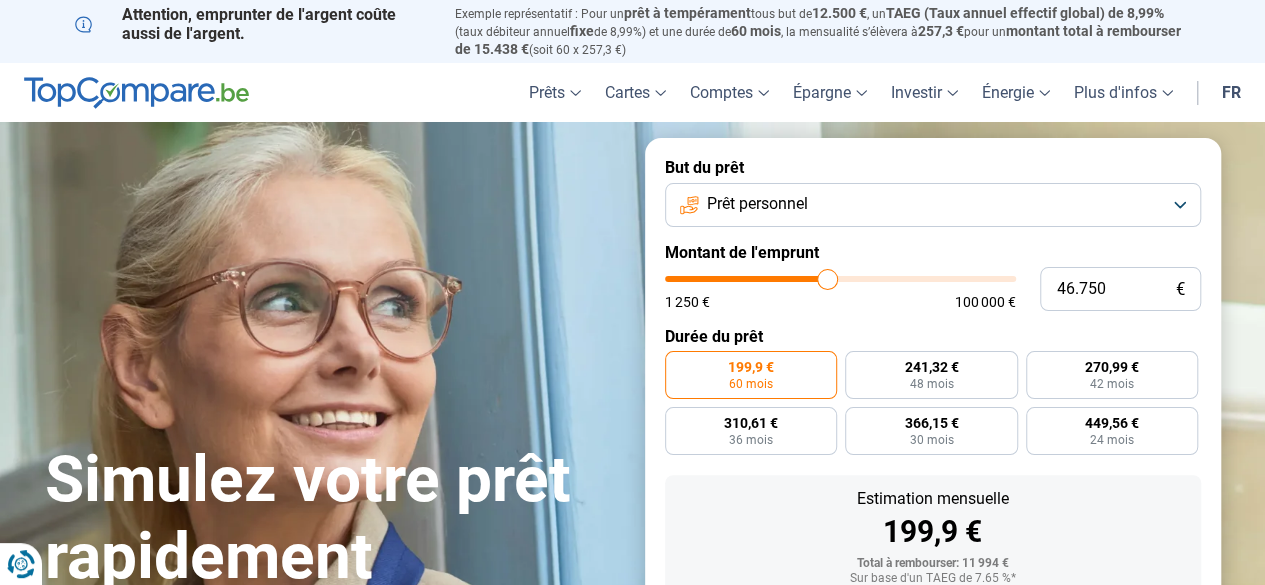 type on "46.500" 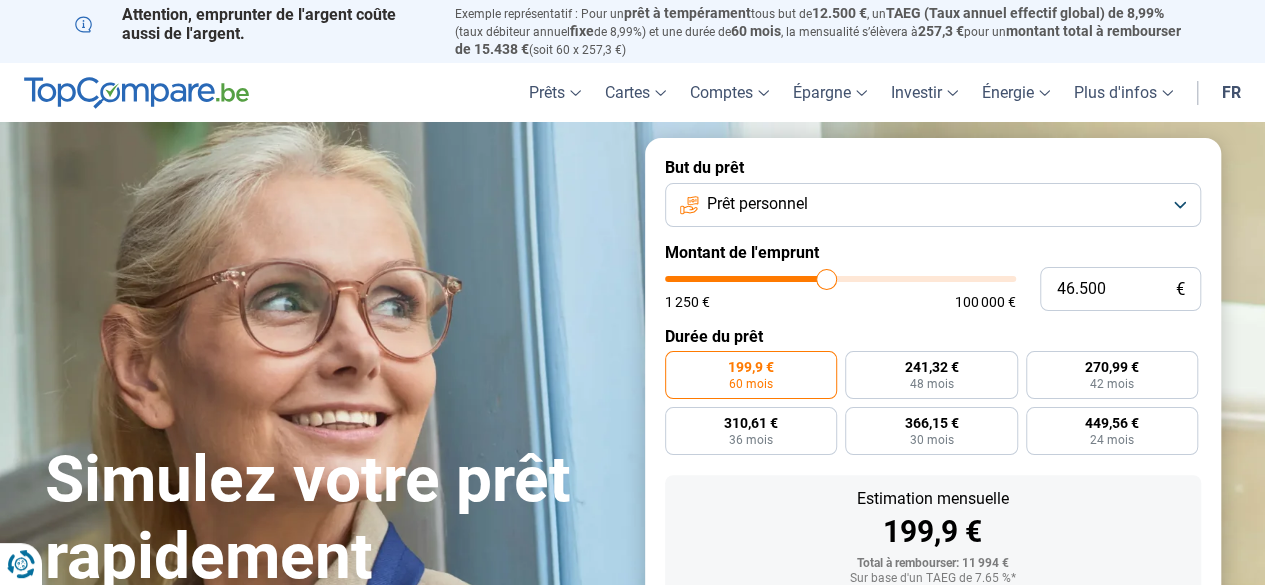 type on "46.250" 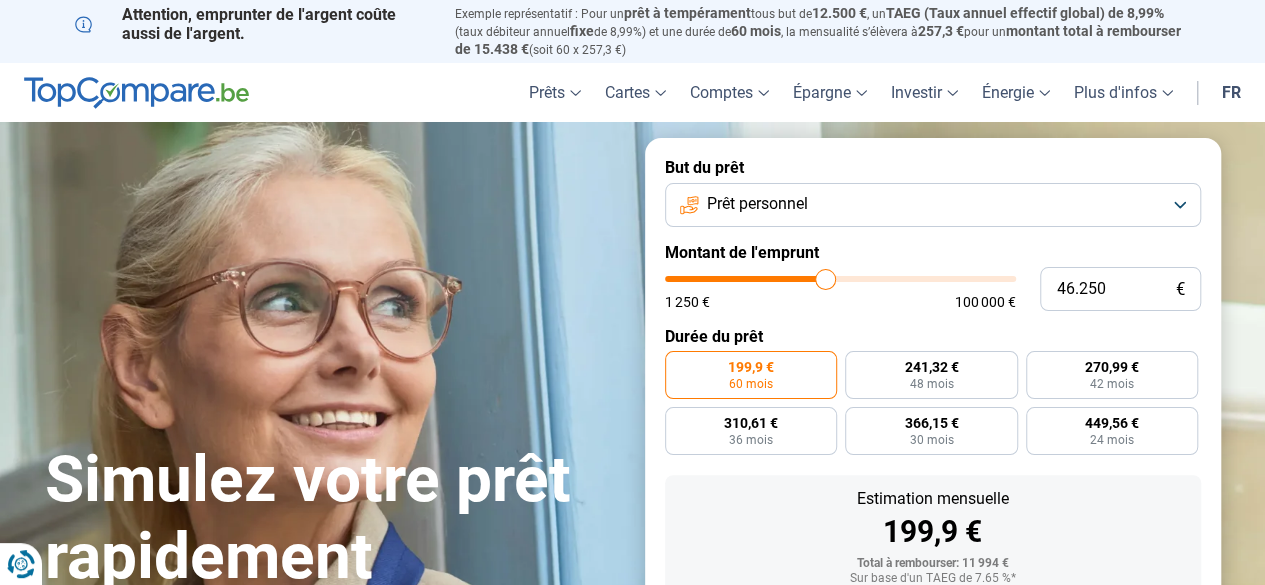 type on "46.000" 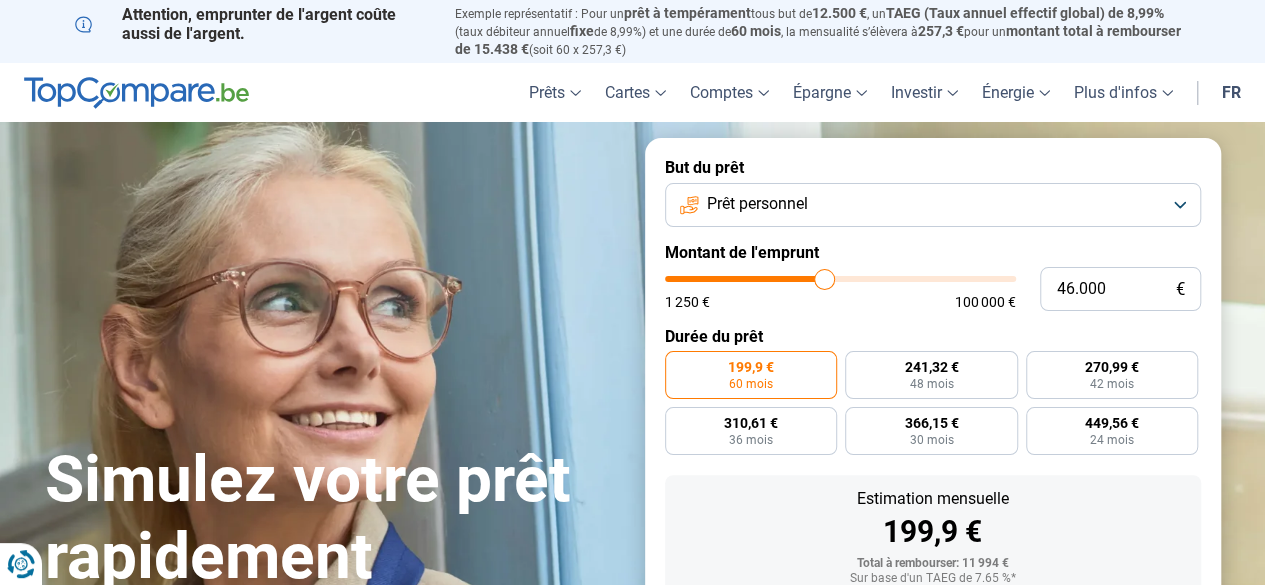type on "45.750" 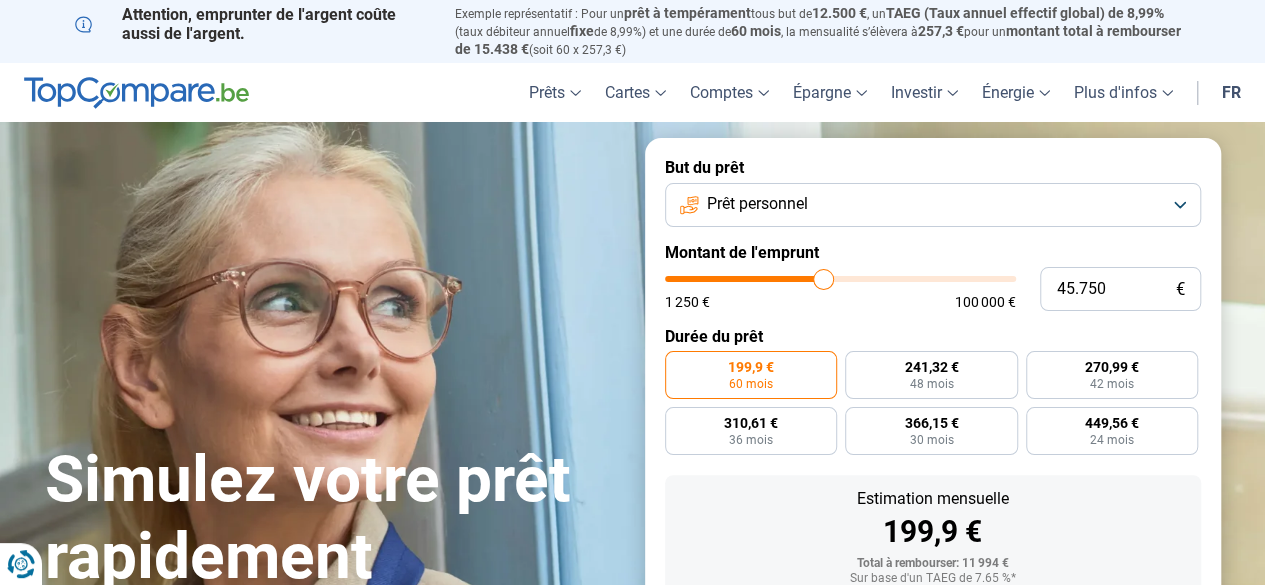 type on "45.500" 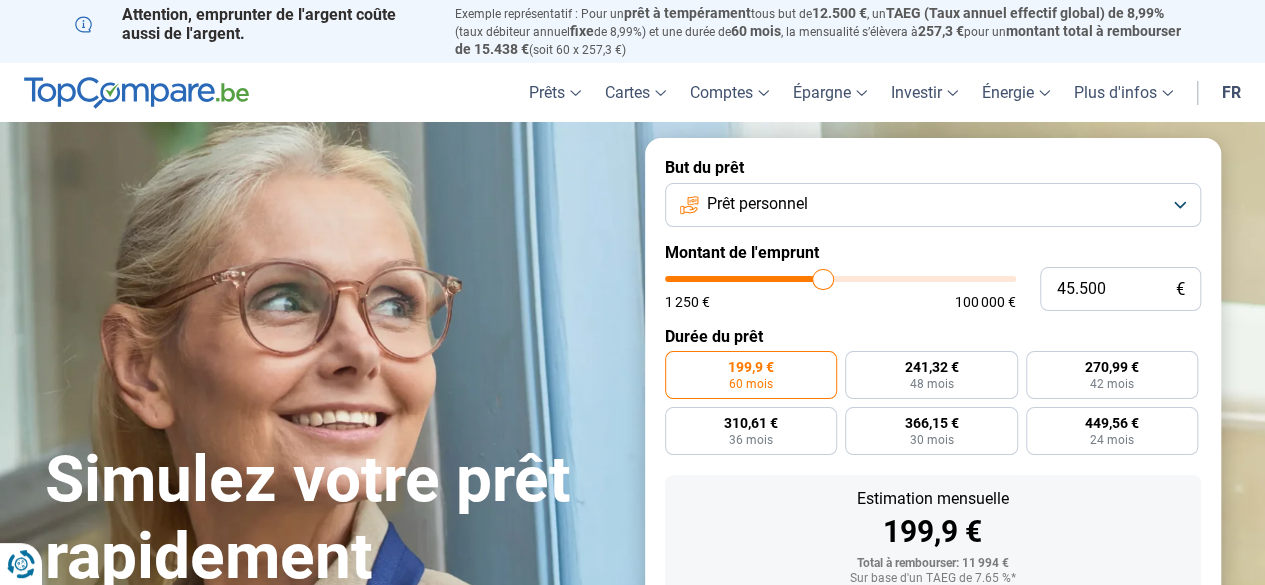 type on "45.250" 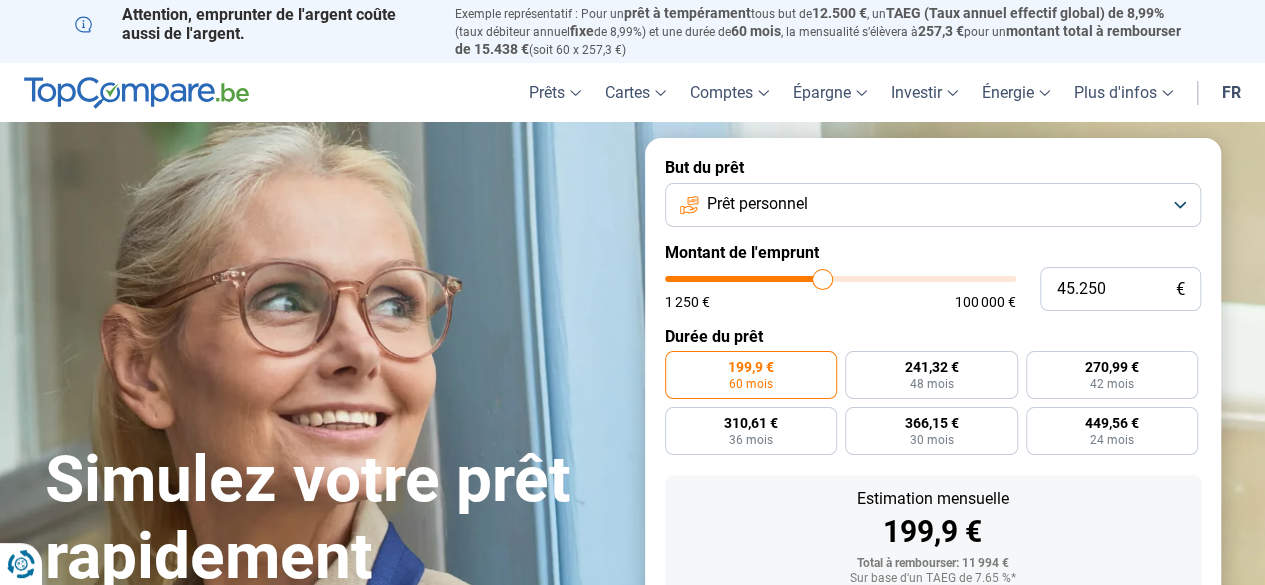 type on "45.000" 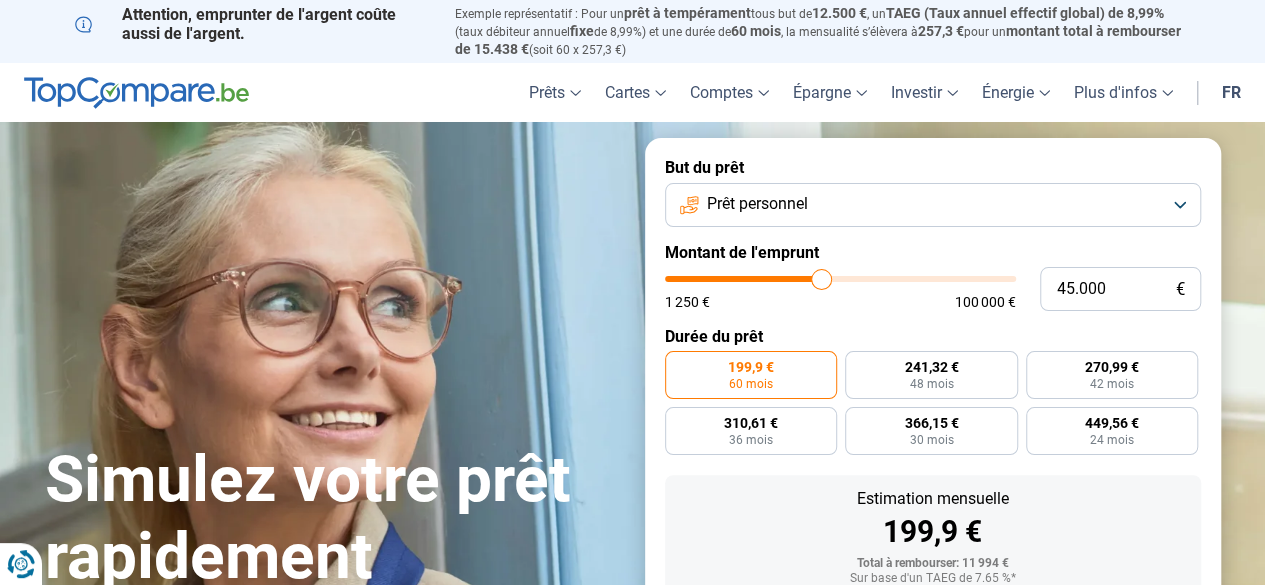 type on "44.750" 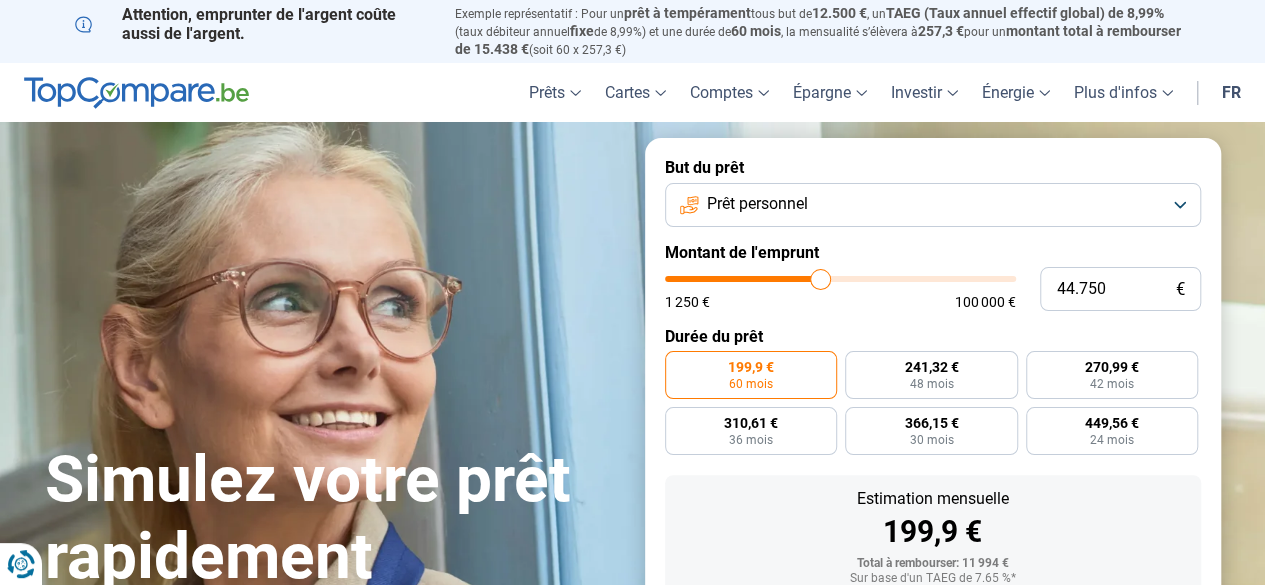 type on "44.500" 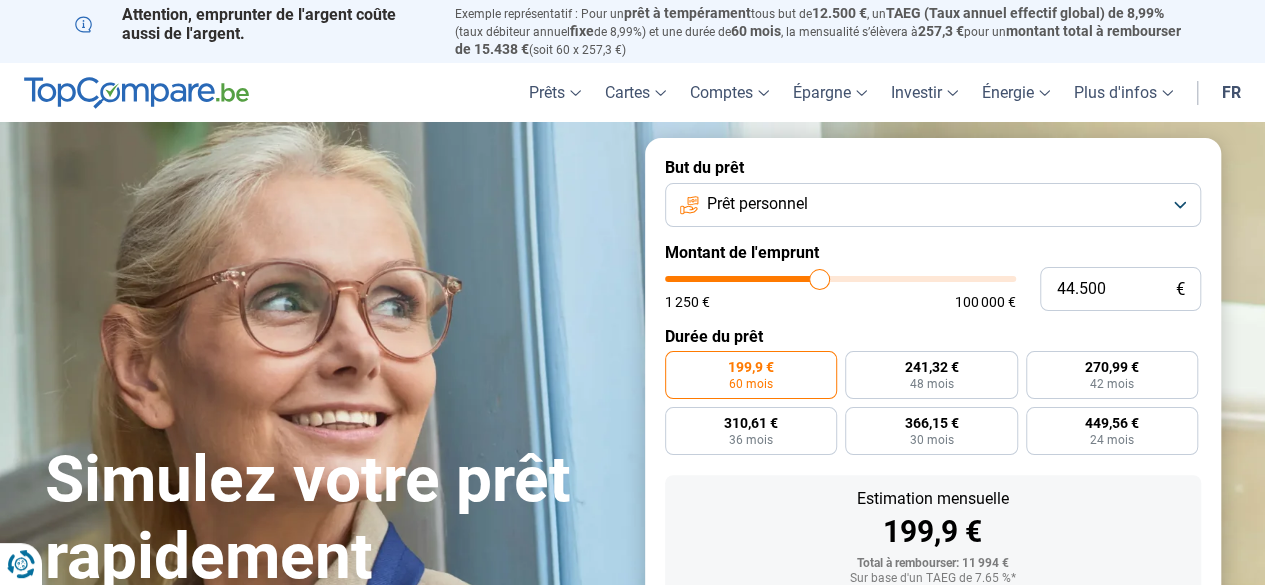type on "44.250" 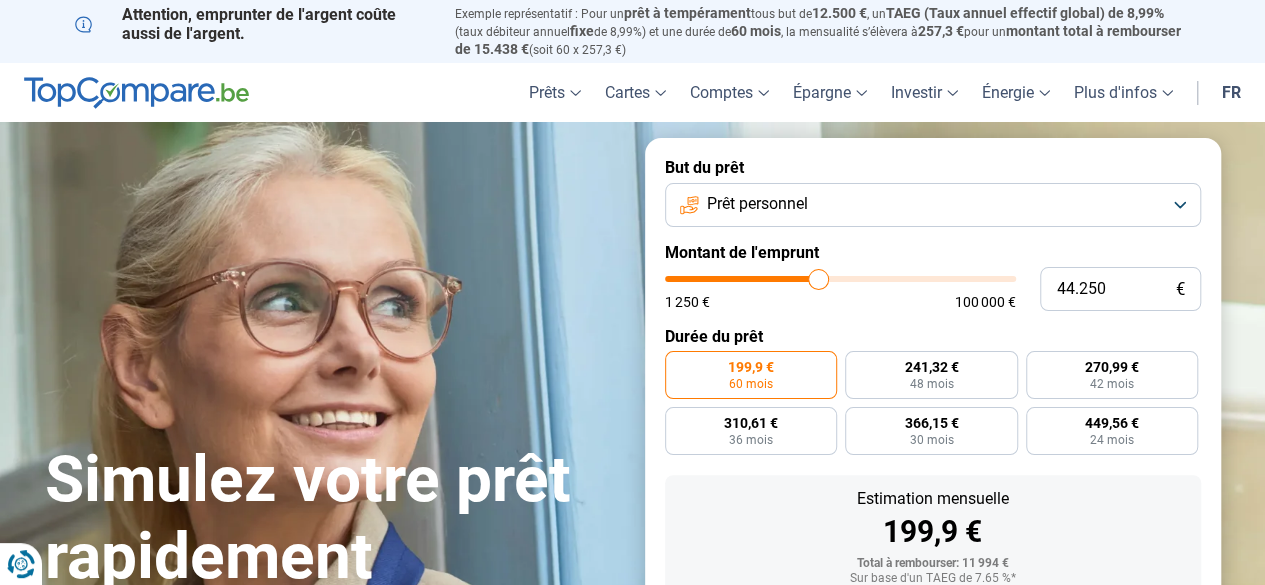 type on "44.000" 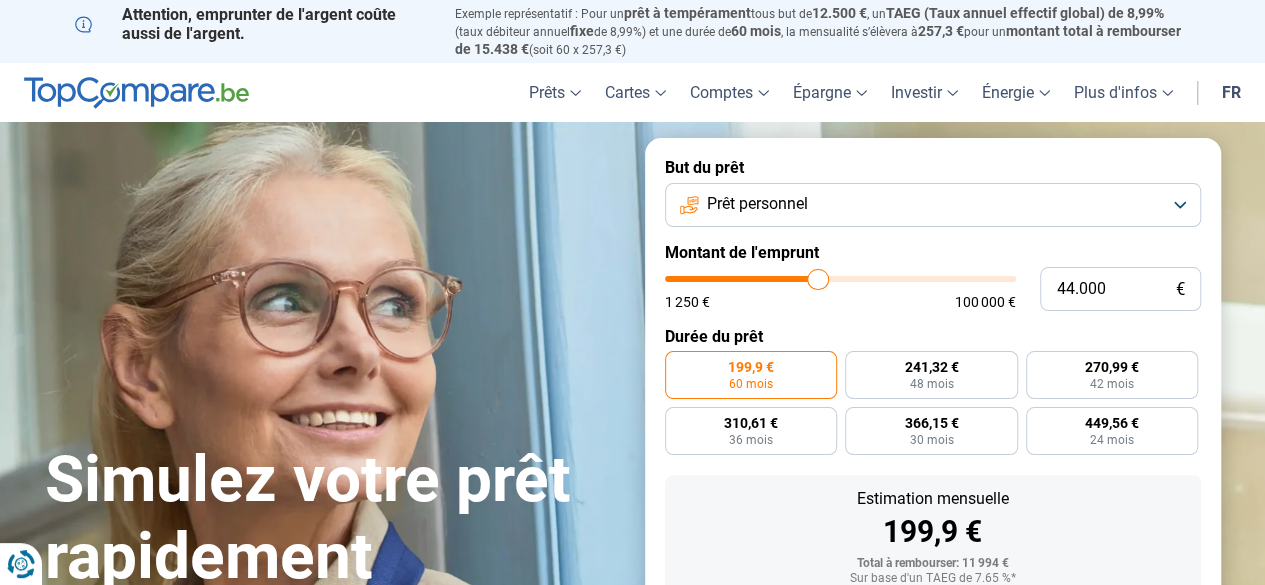 type on "43.750" 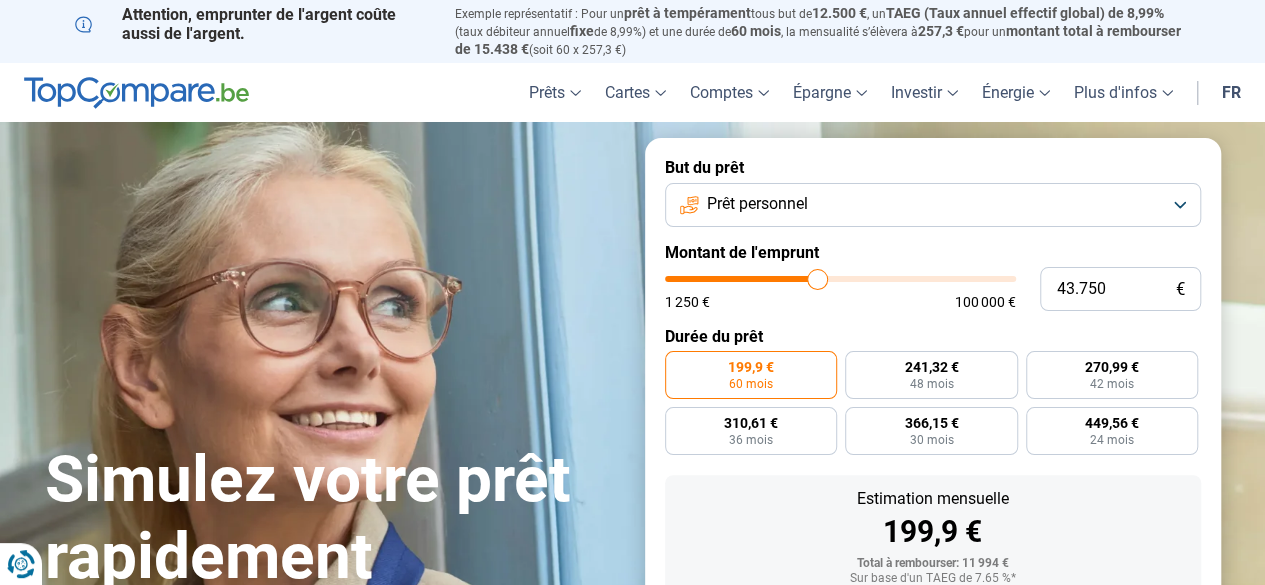 type on "43.500" 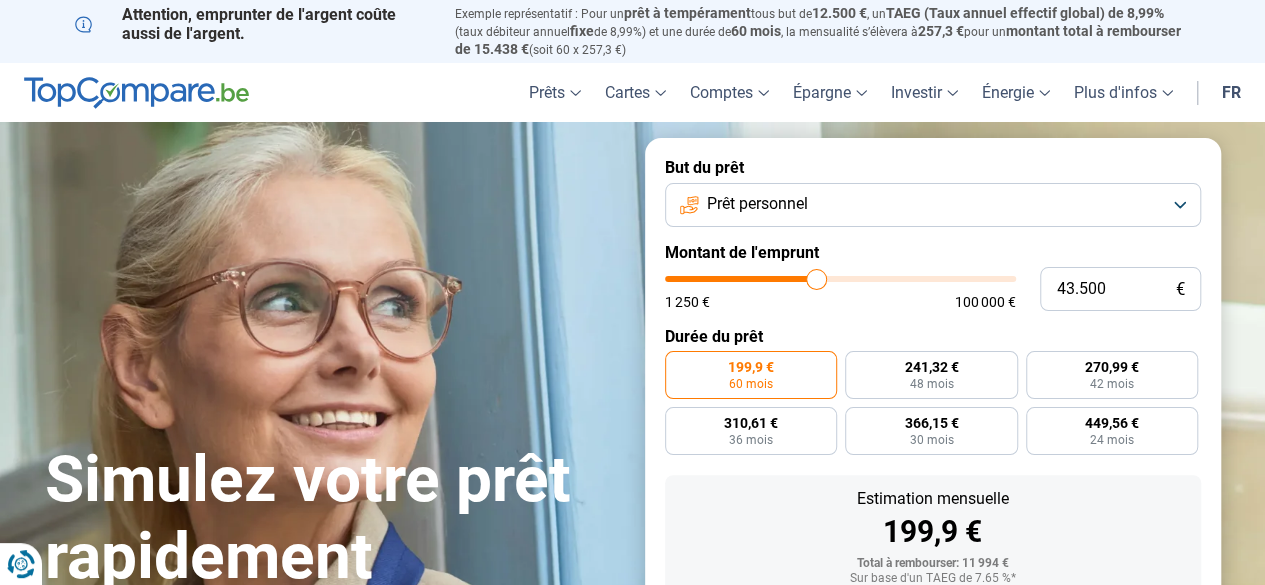 type on "43.250" 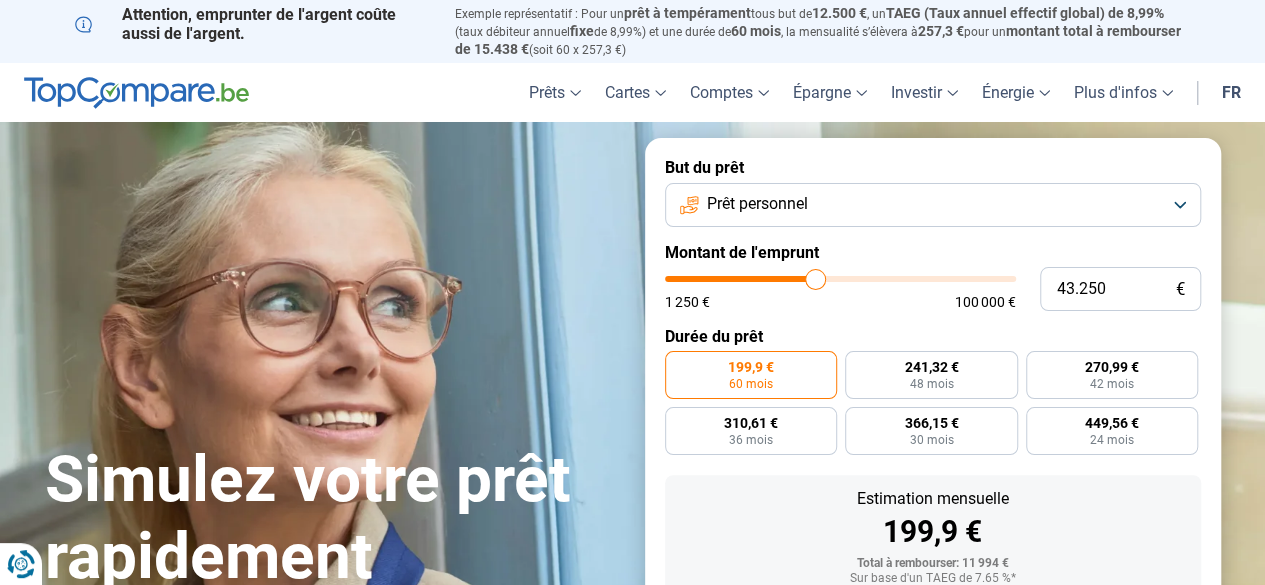 type on "43.000" 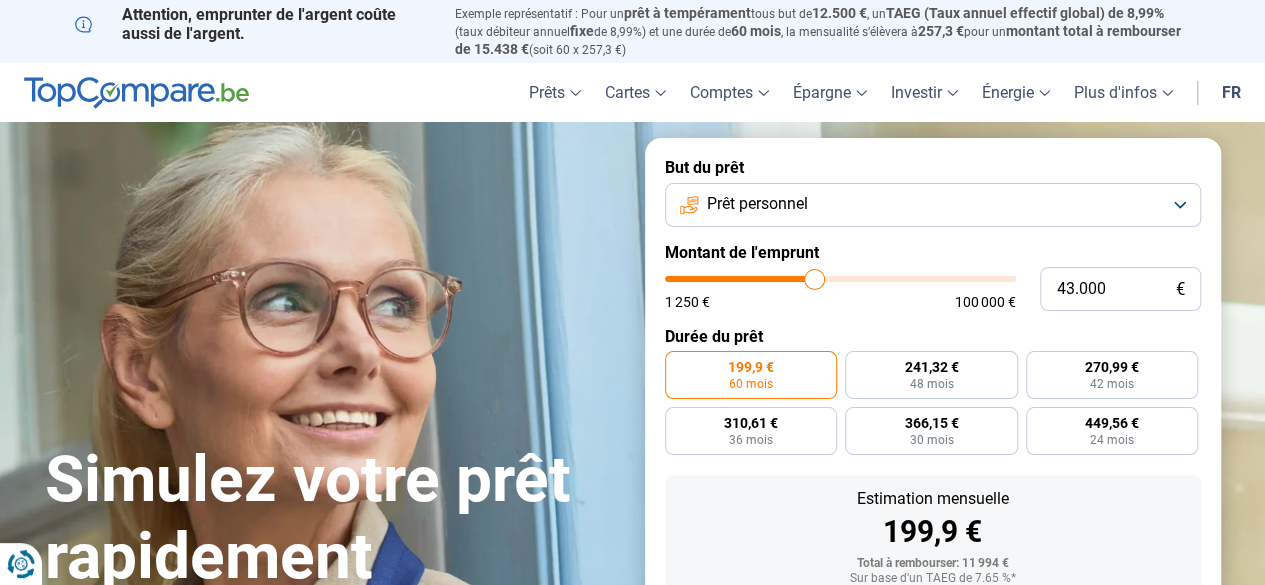 type on "42.750" 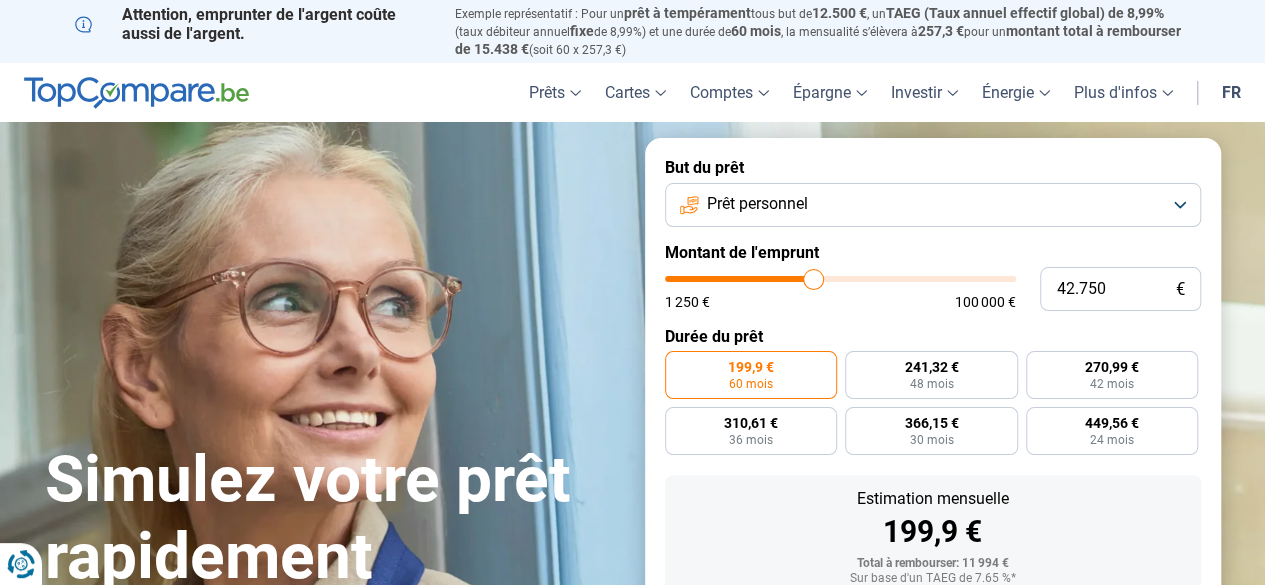 type on "42.500" 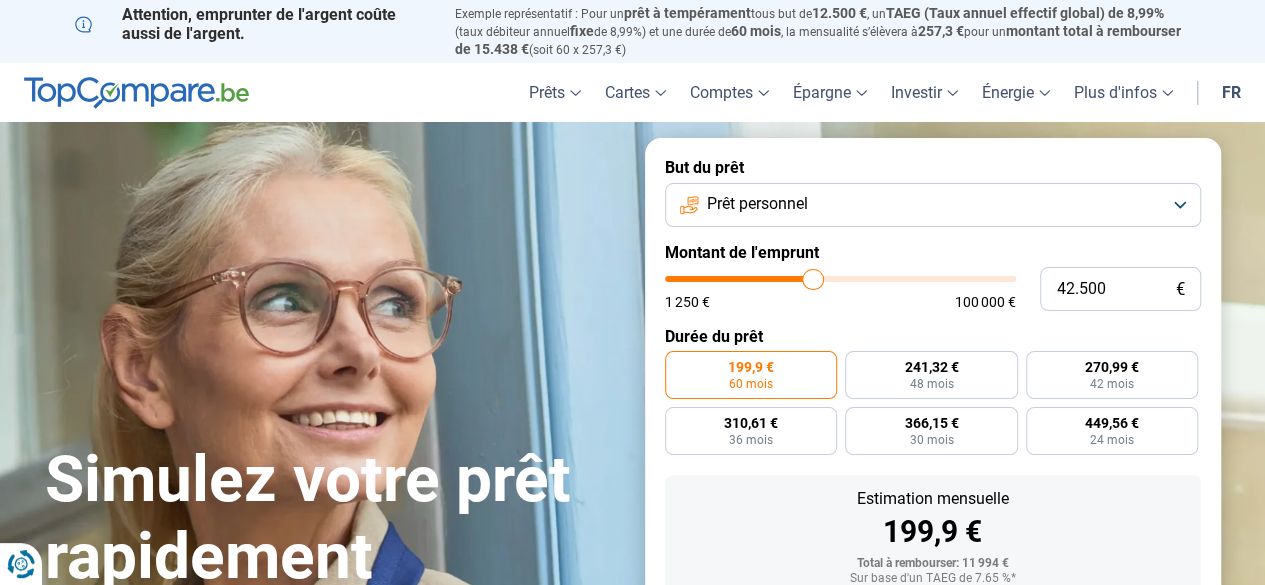 type on "42.250" 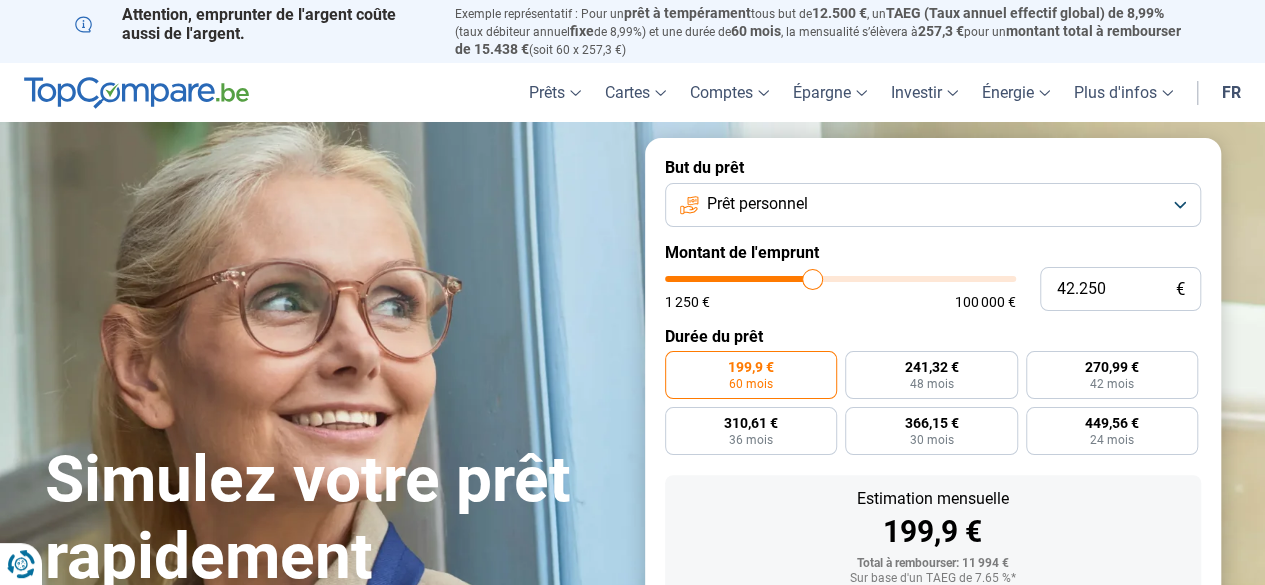 type on "42.000" 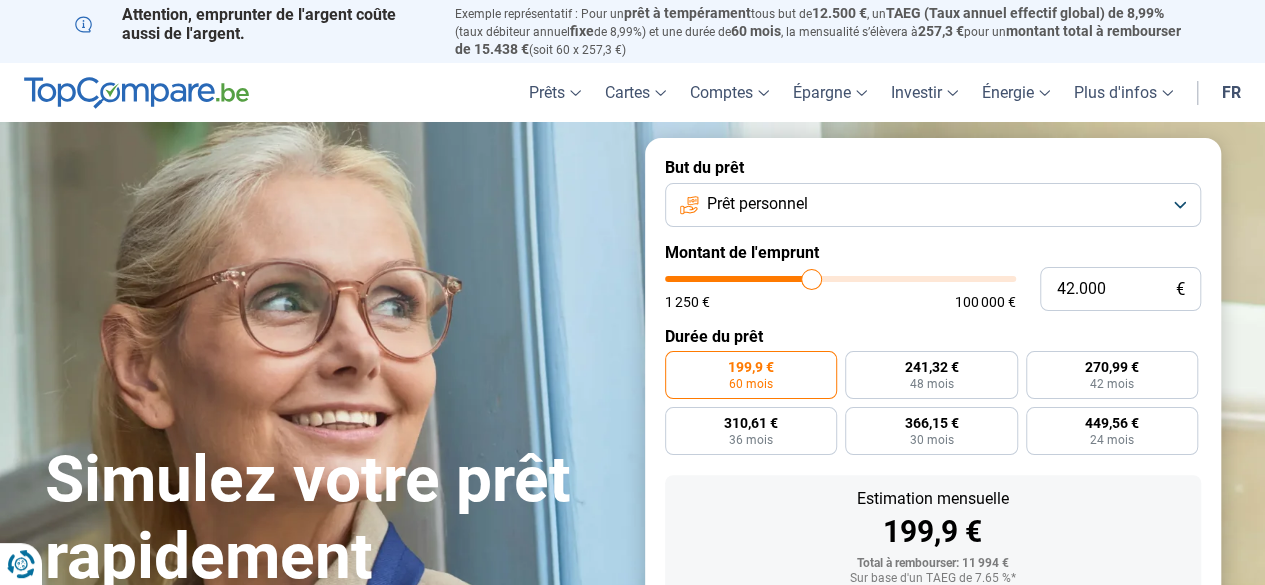 type on "41.750" 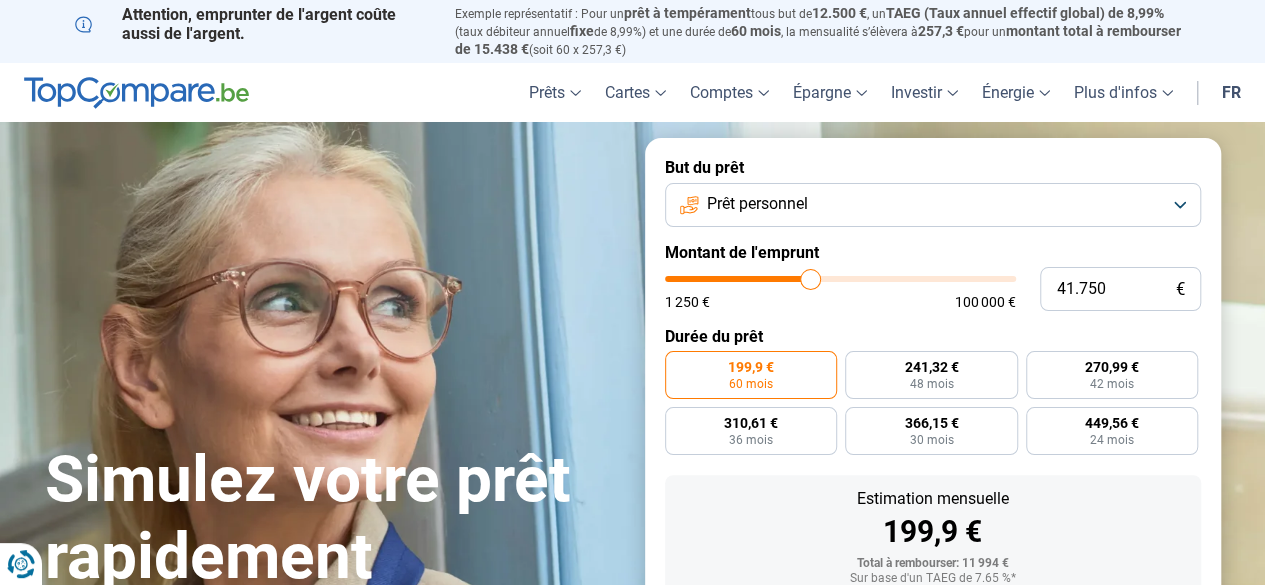 type on "41.500" 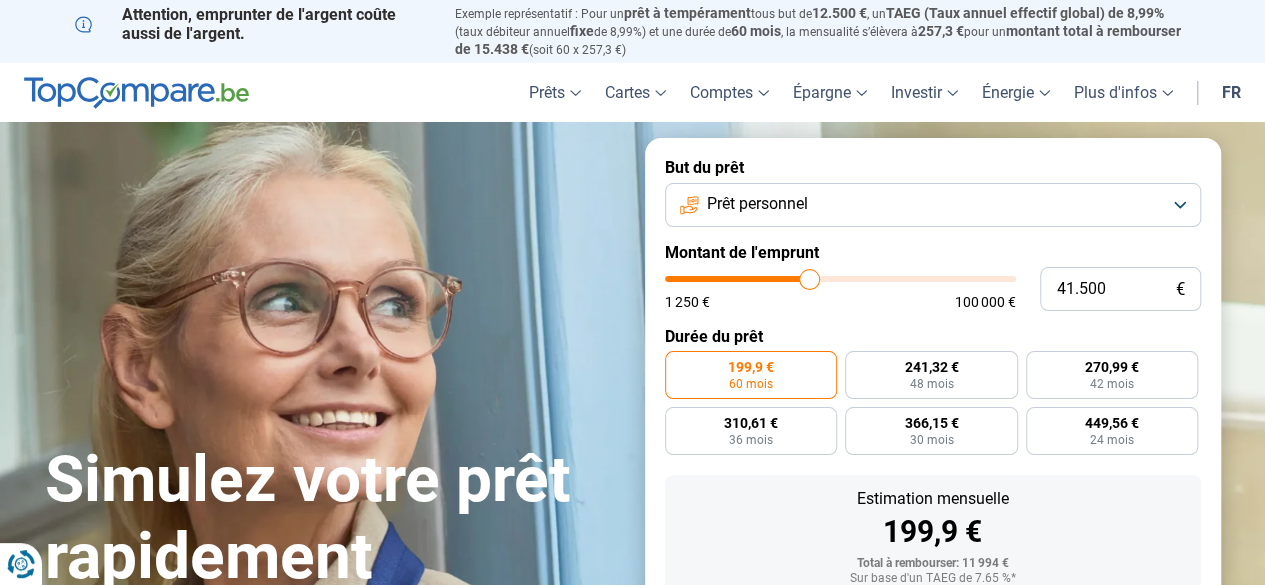 type on "41.250" 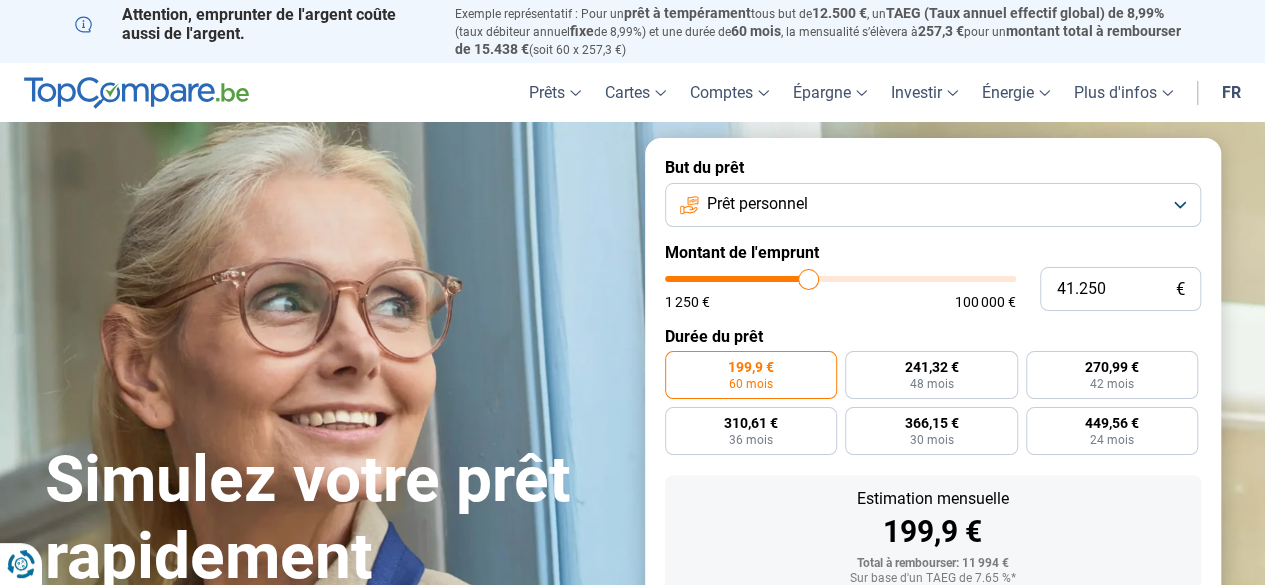 type on "41.000" 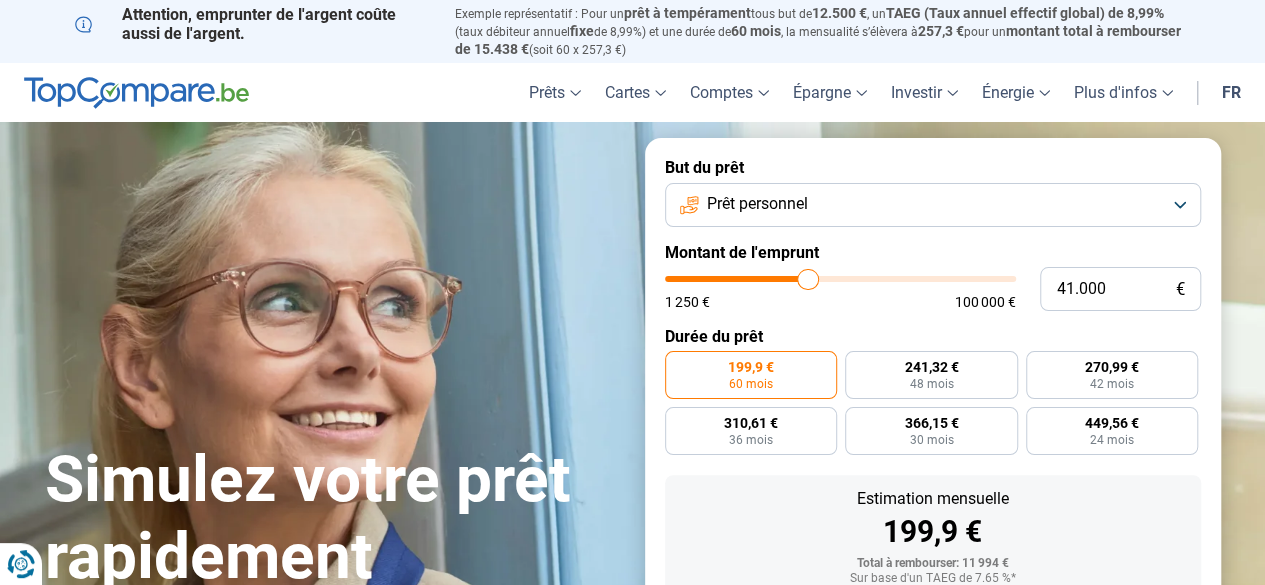type on "40.750" 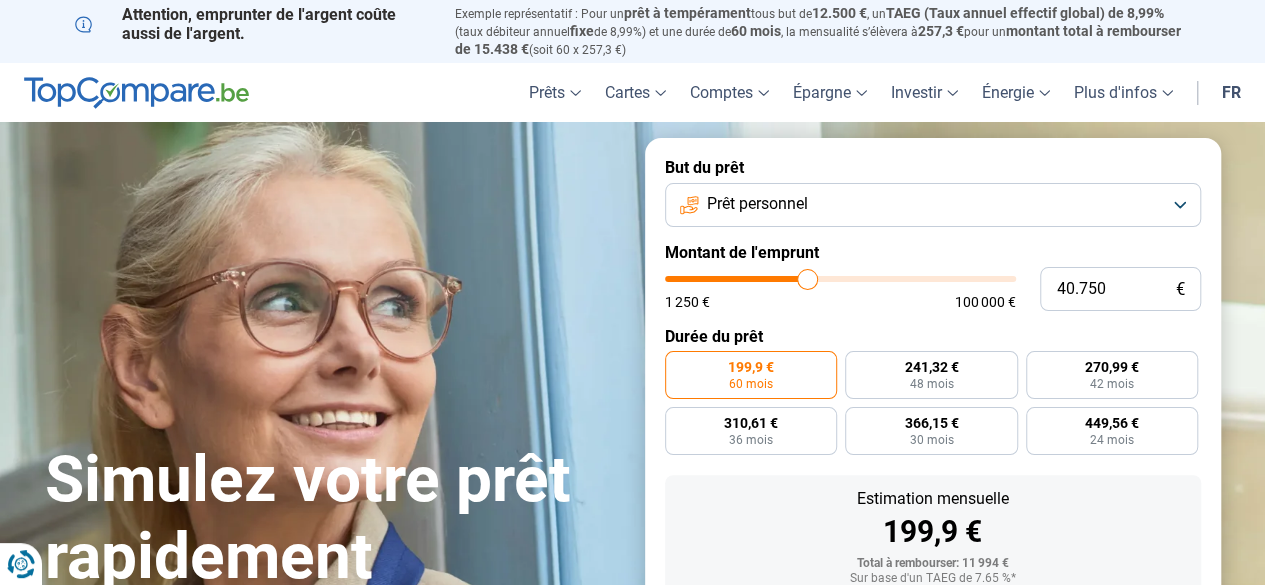 type on "40.500" 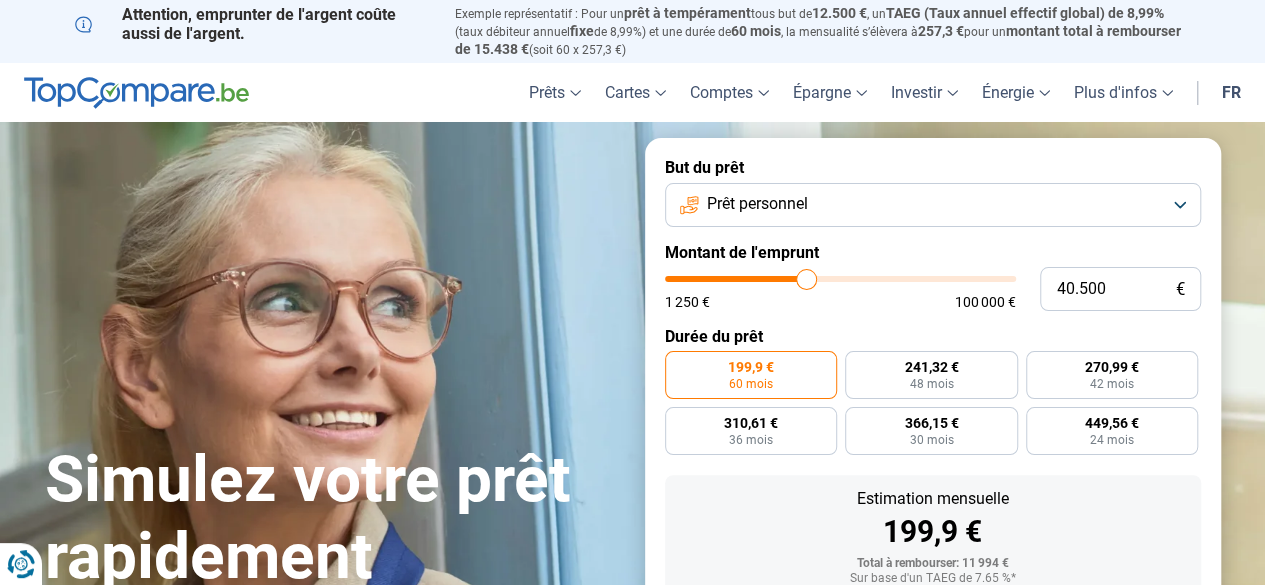 type on "40.250" 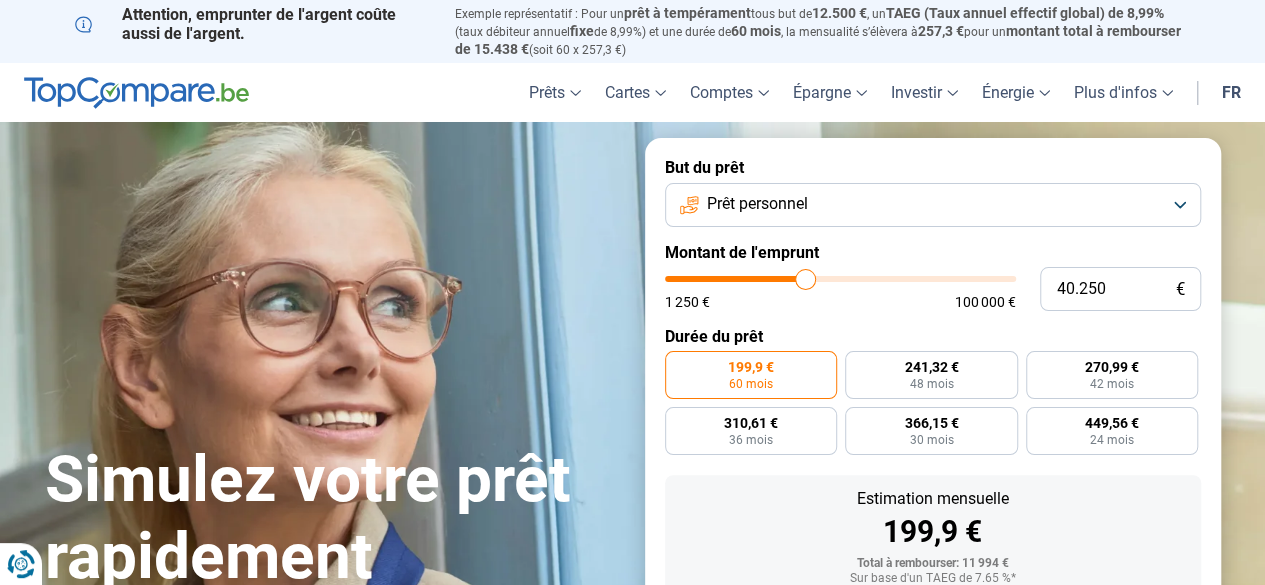 type on "40.000" 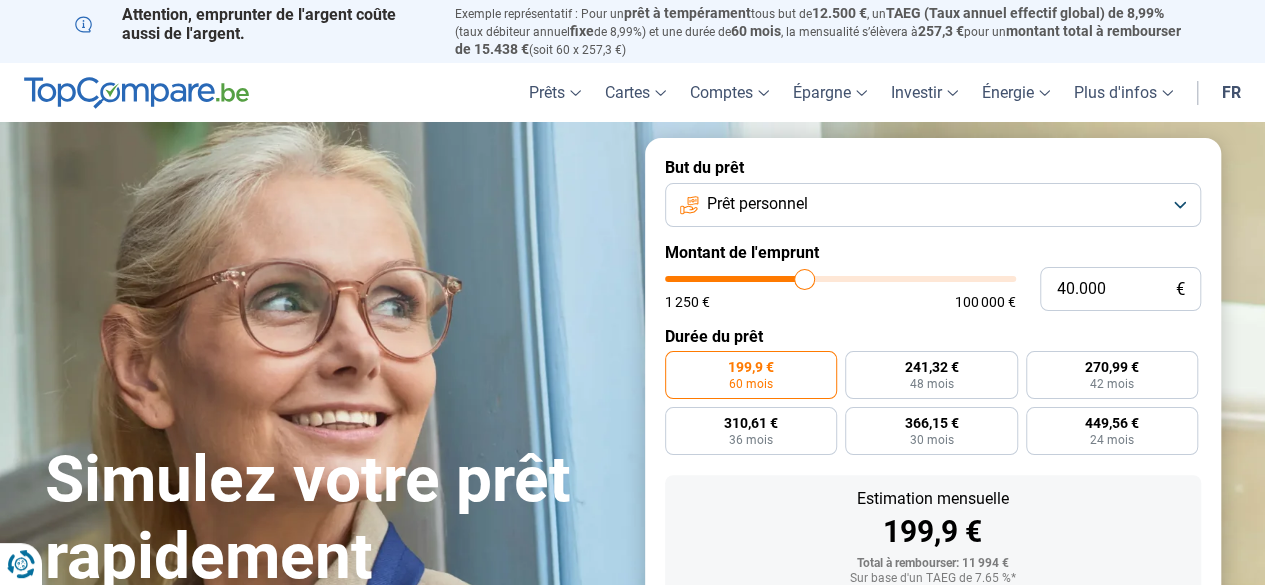 type on "39.750" 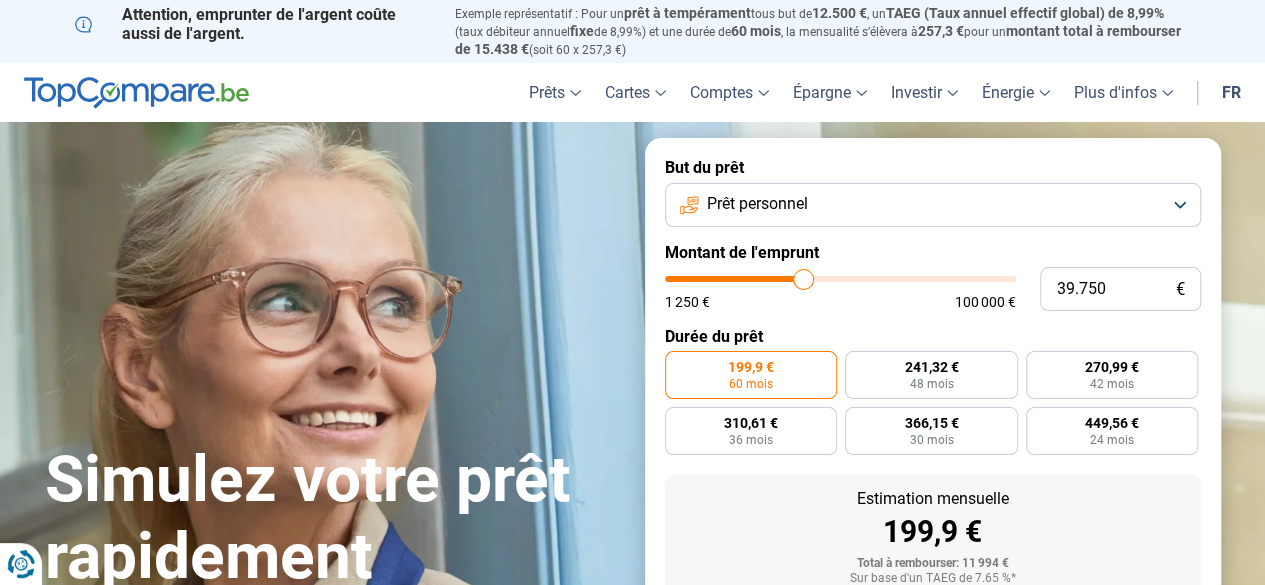 type on "40.000" 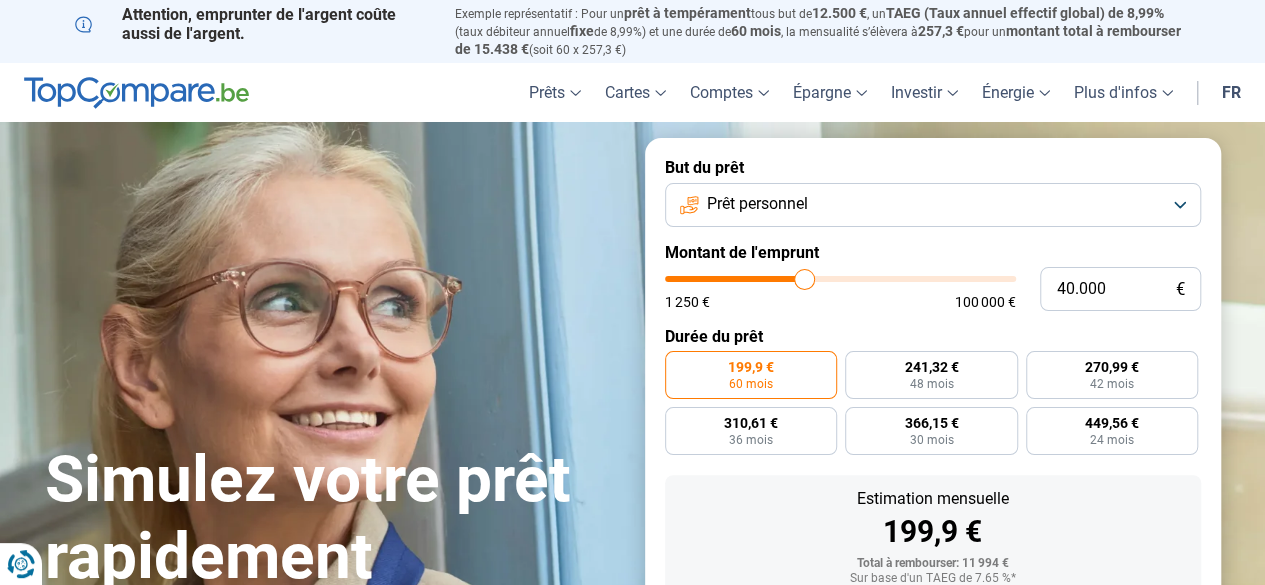 type on "40.250" 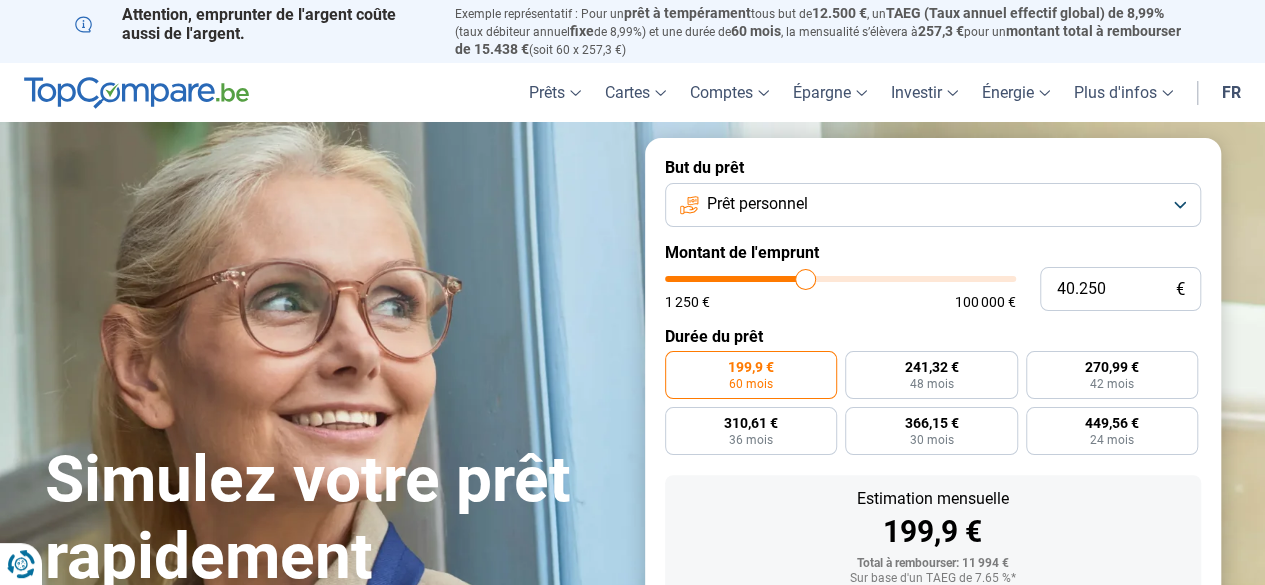 type on "40.500" 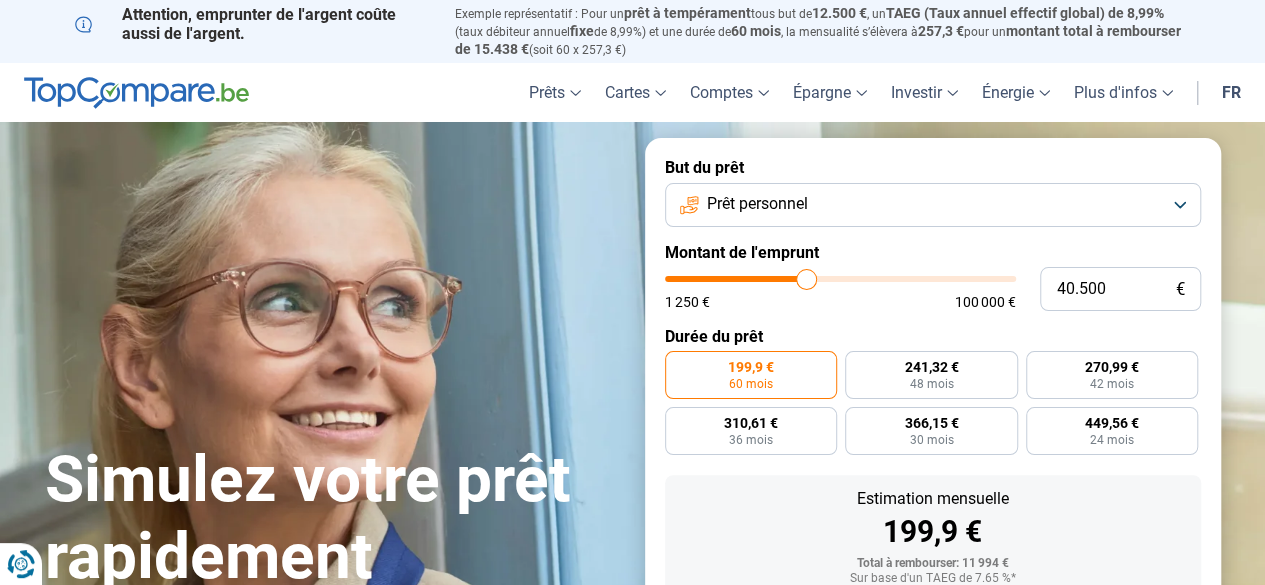 type on "40.750" 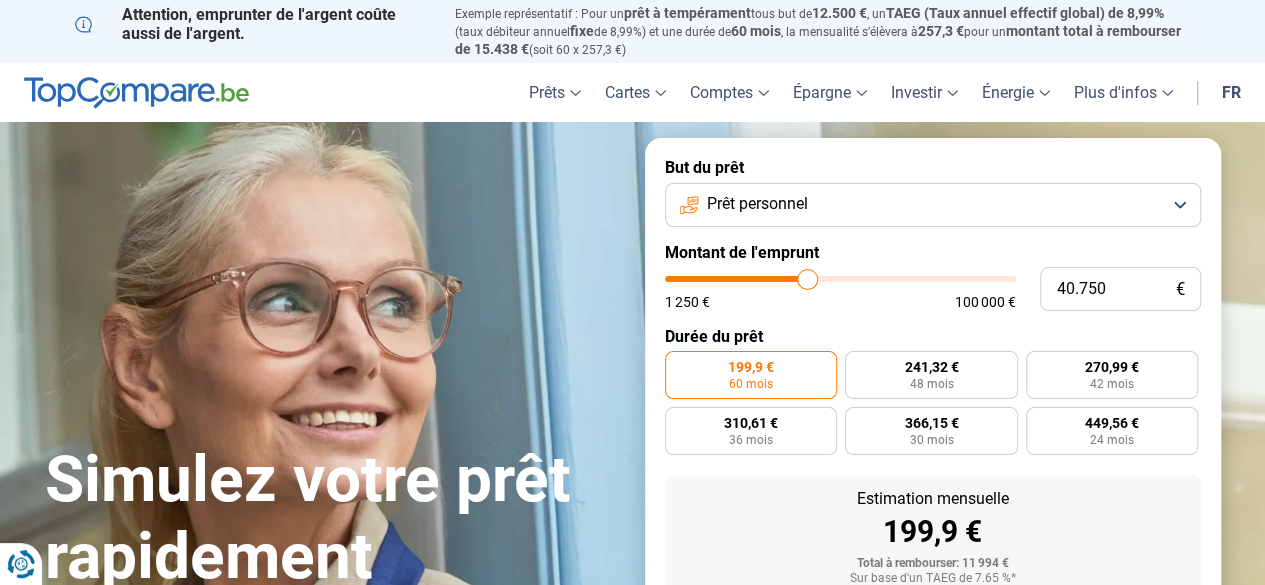 type on "41.000" 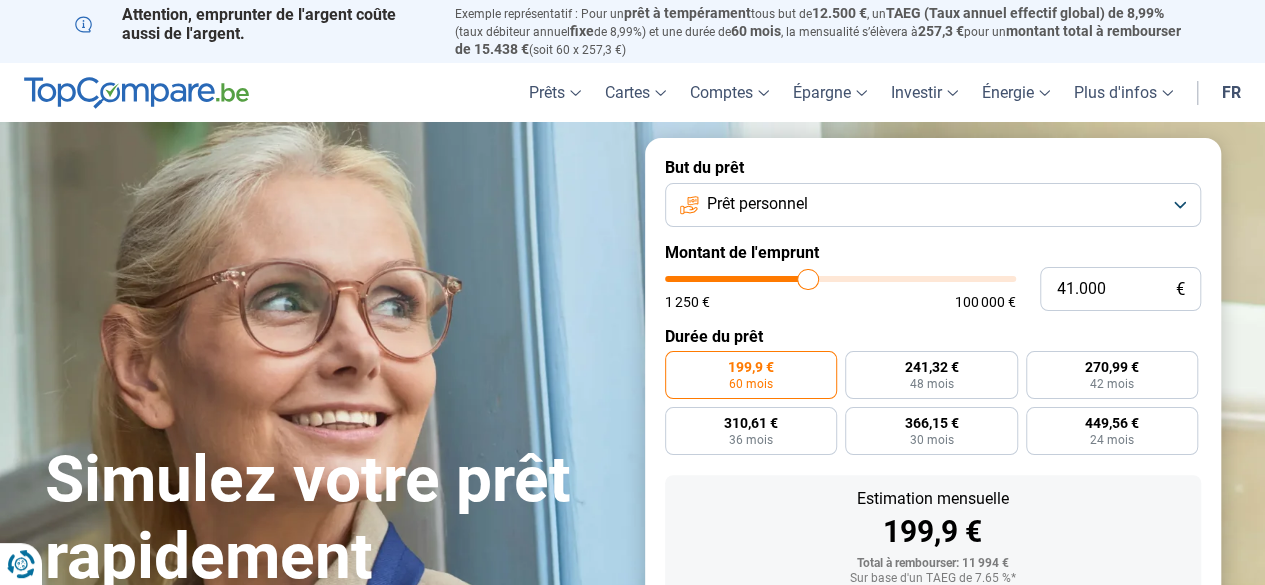 type on "41.250" 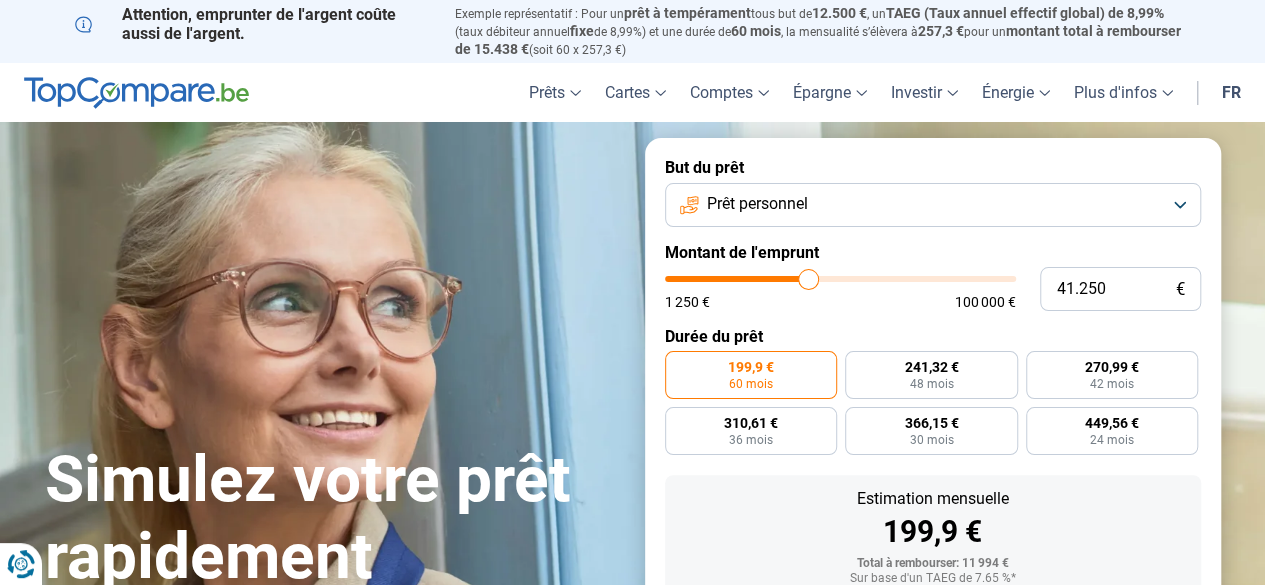 type on "41.500" 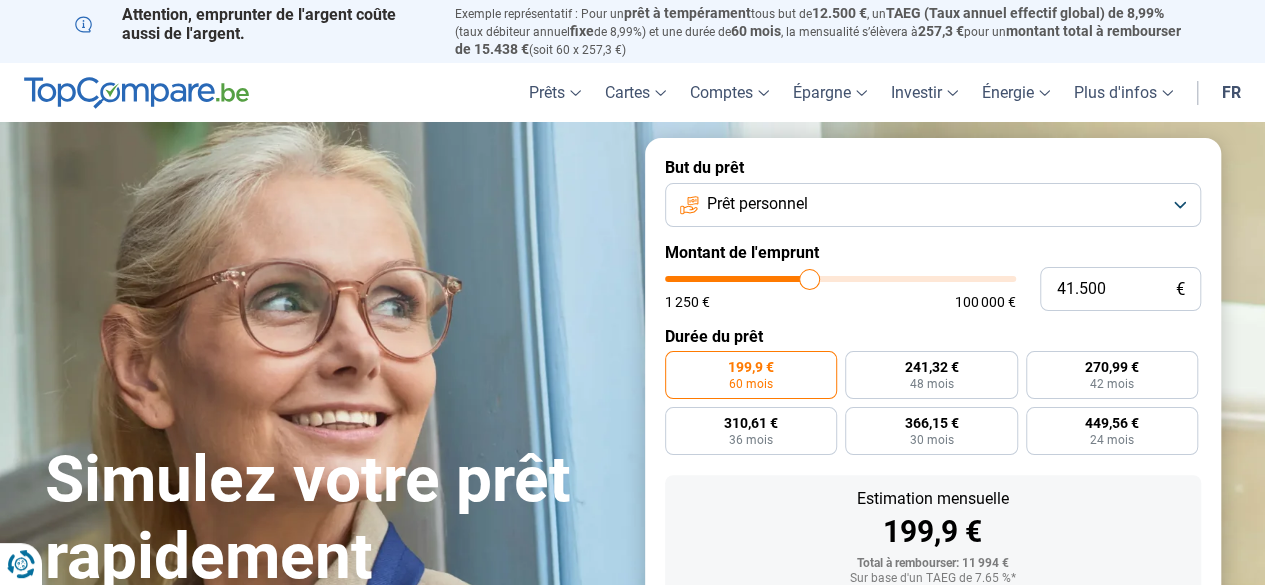 type on "41.750" 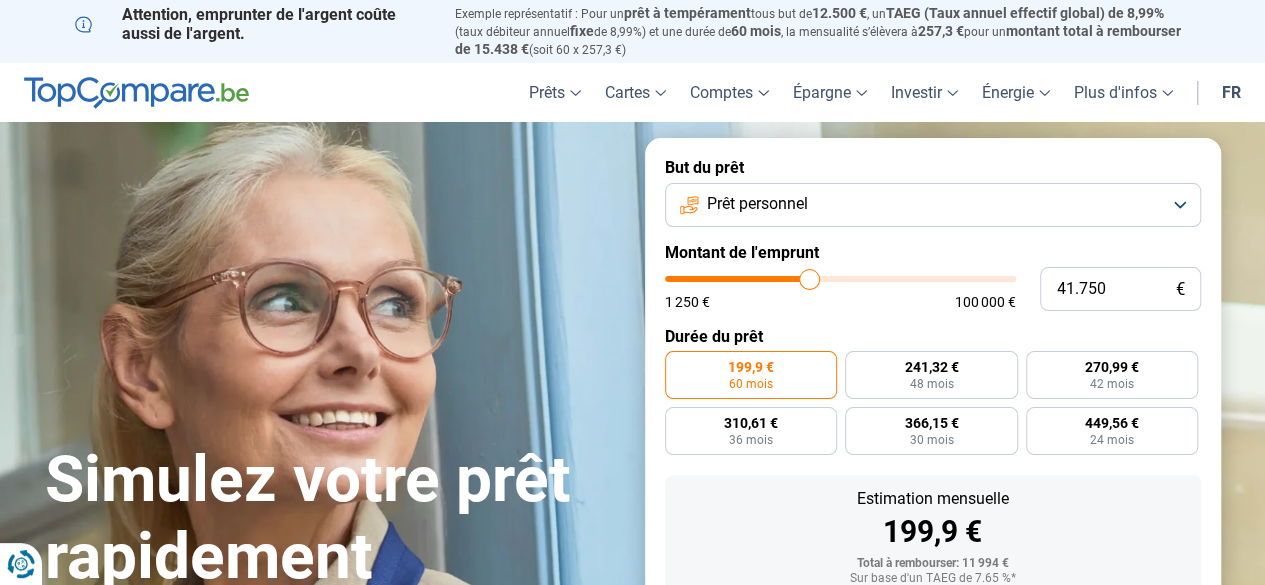 type on "41750" 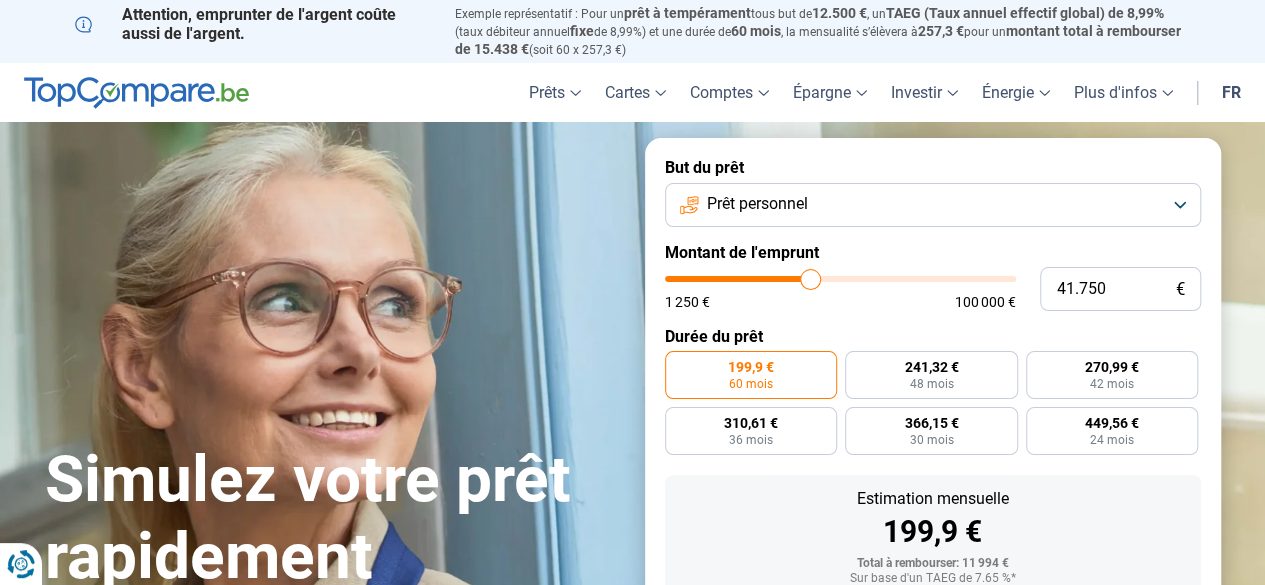 type on "42.000" 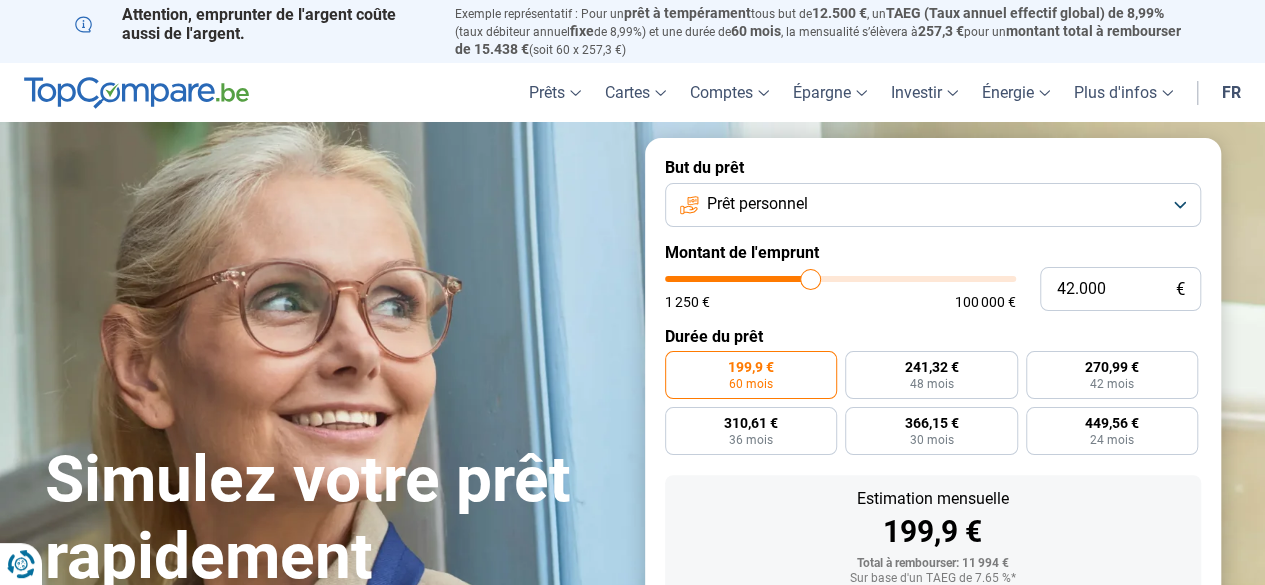 type on "42000" 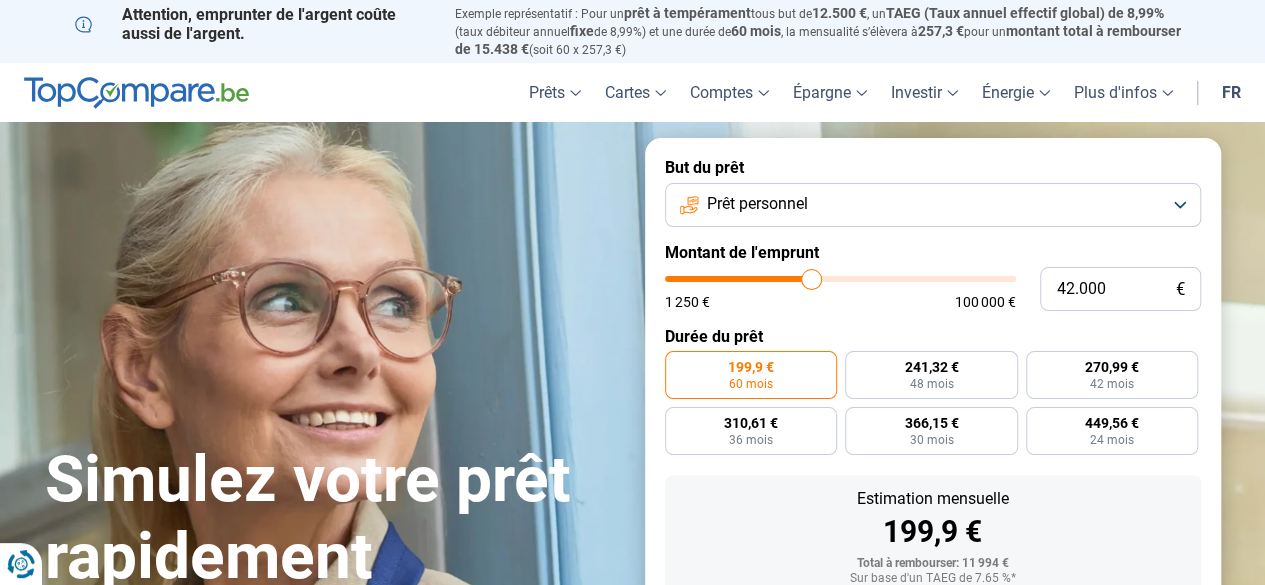 type on "42.250" 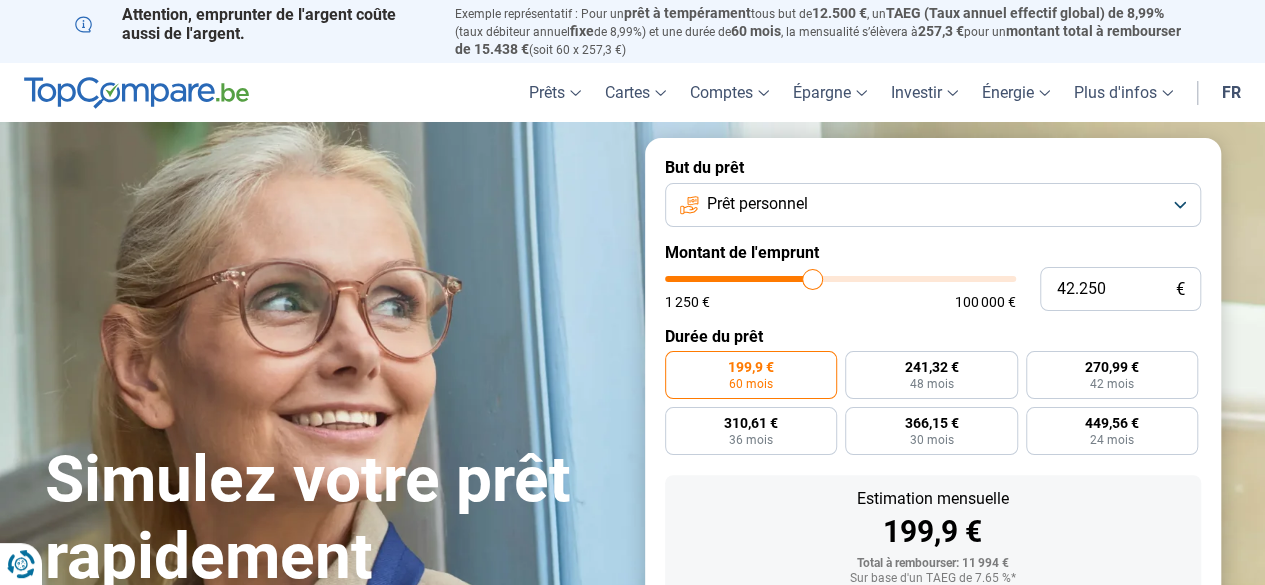type on "42.500" 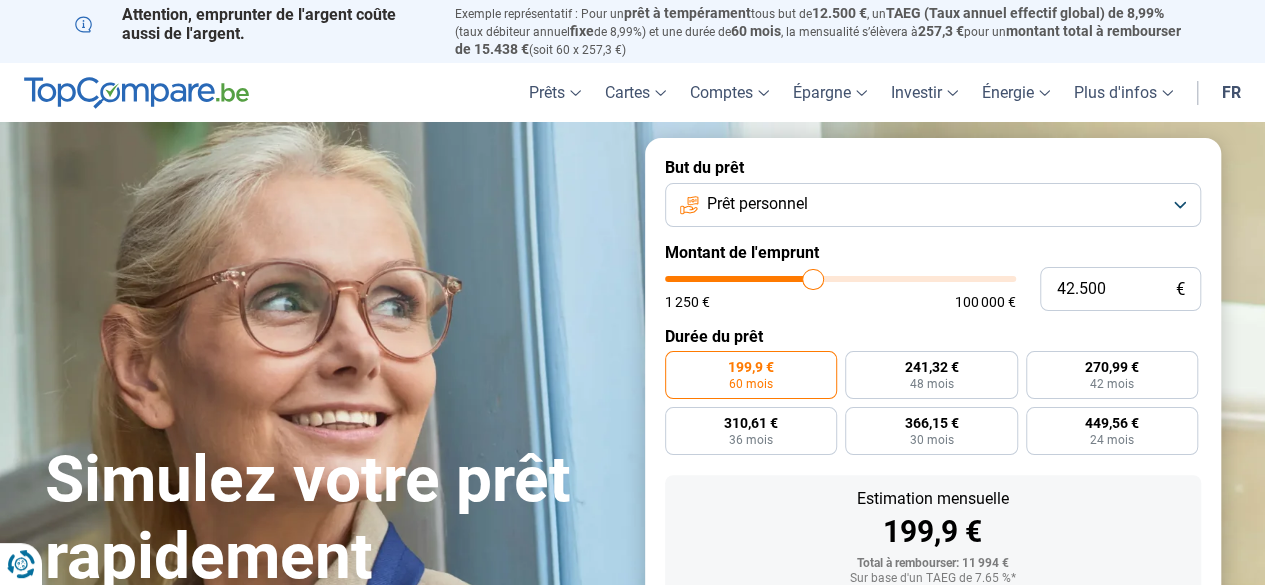 type on "42.750" 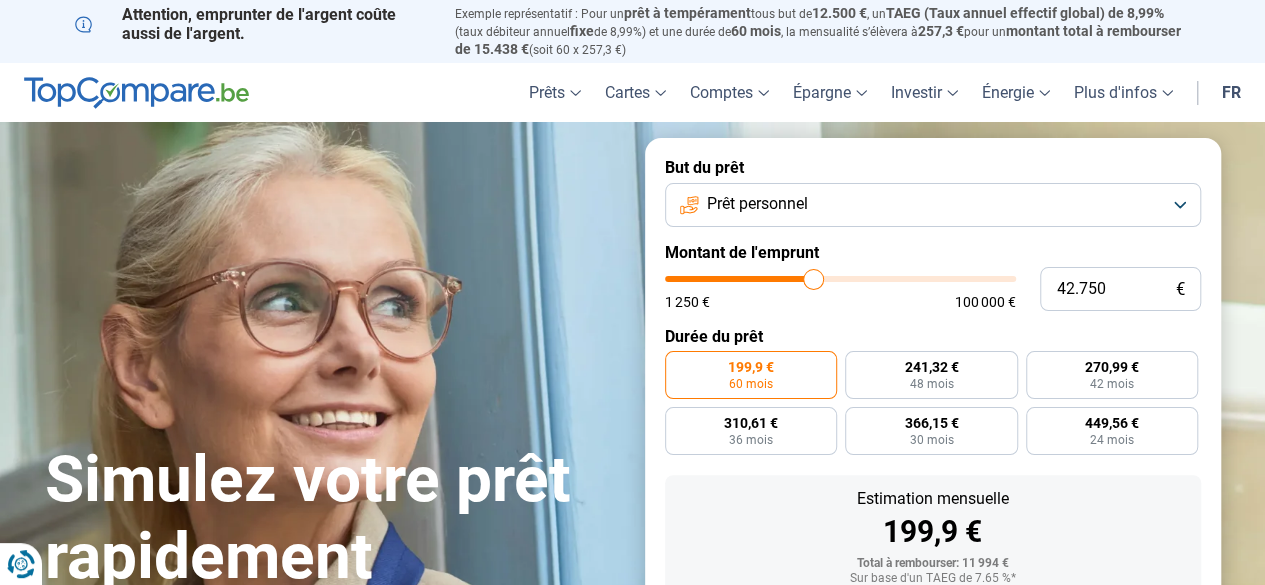 type on "43.000" 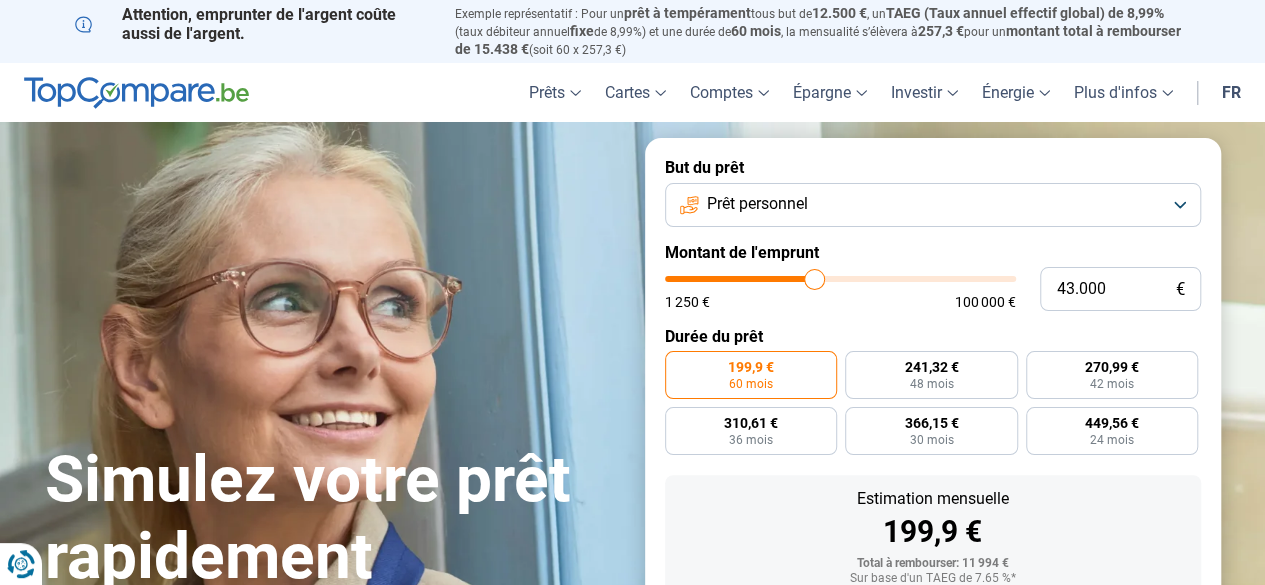 type on "43.250" 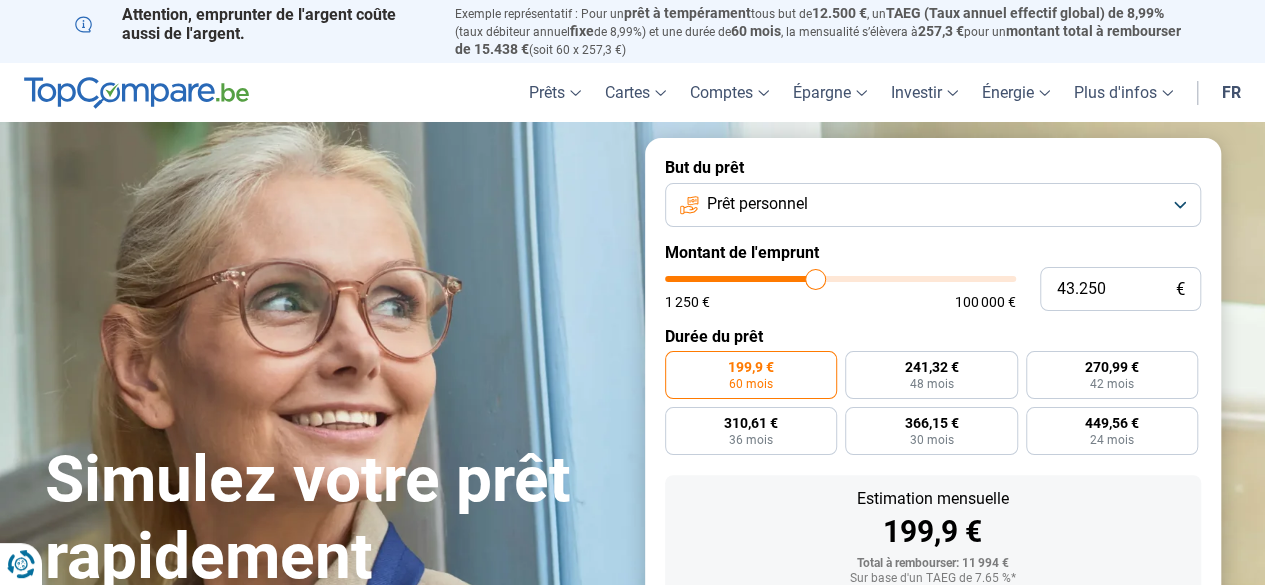 type on "43.500" 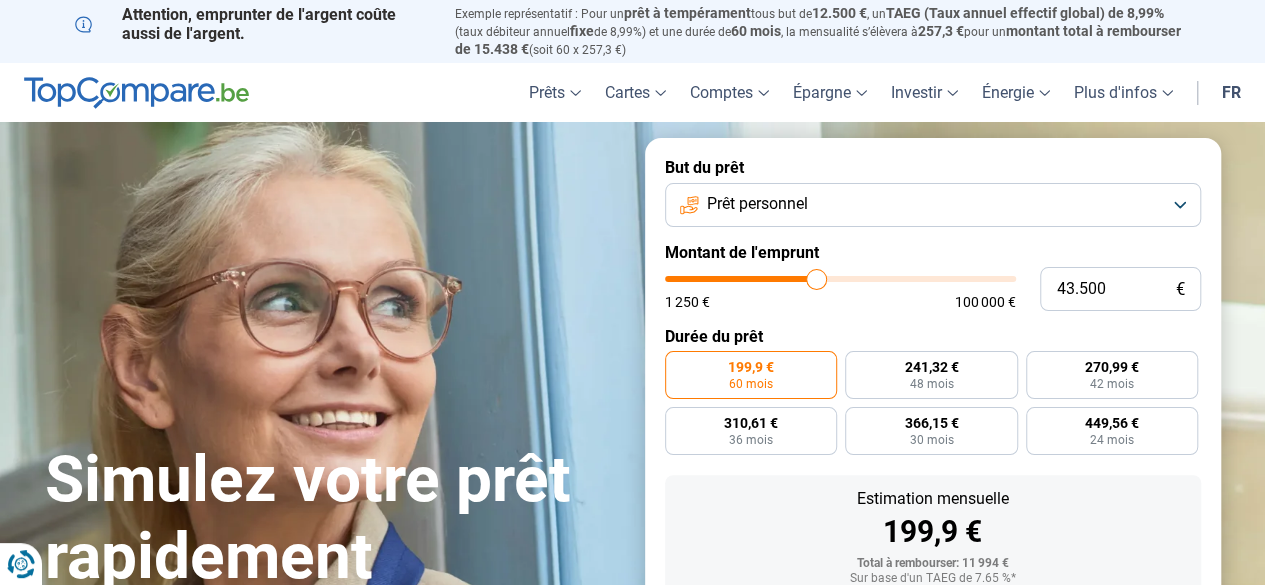 type on "43.750" 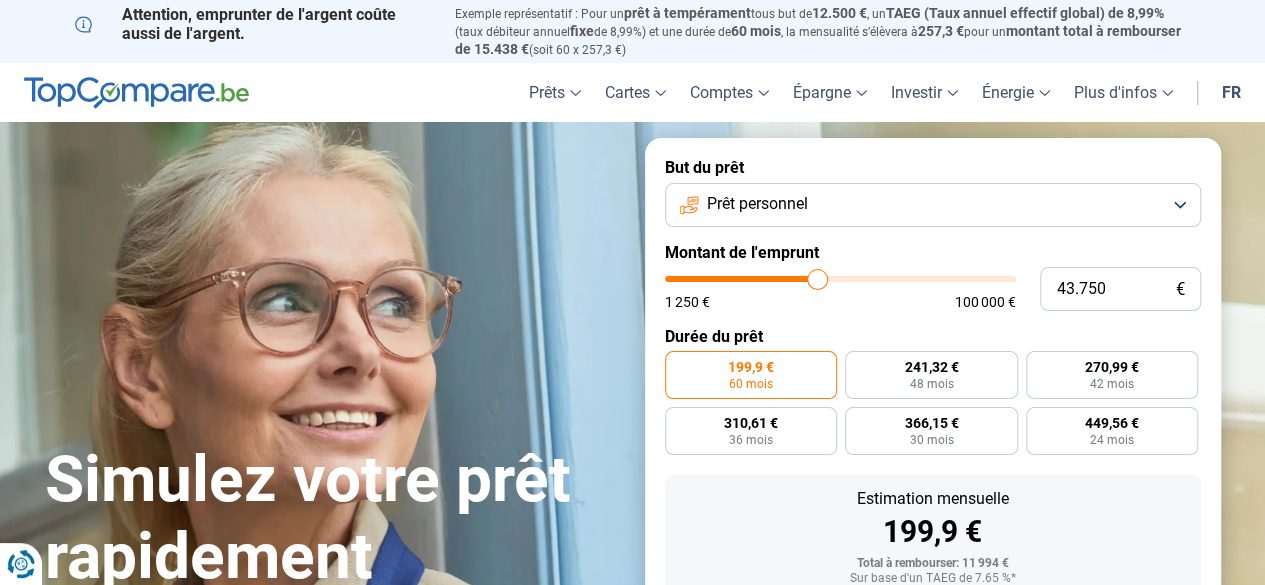 type on "44.000" 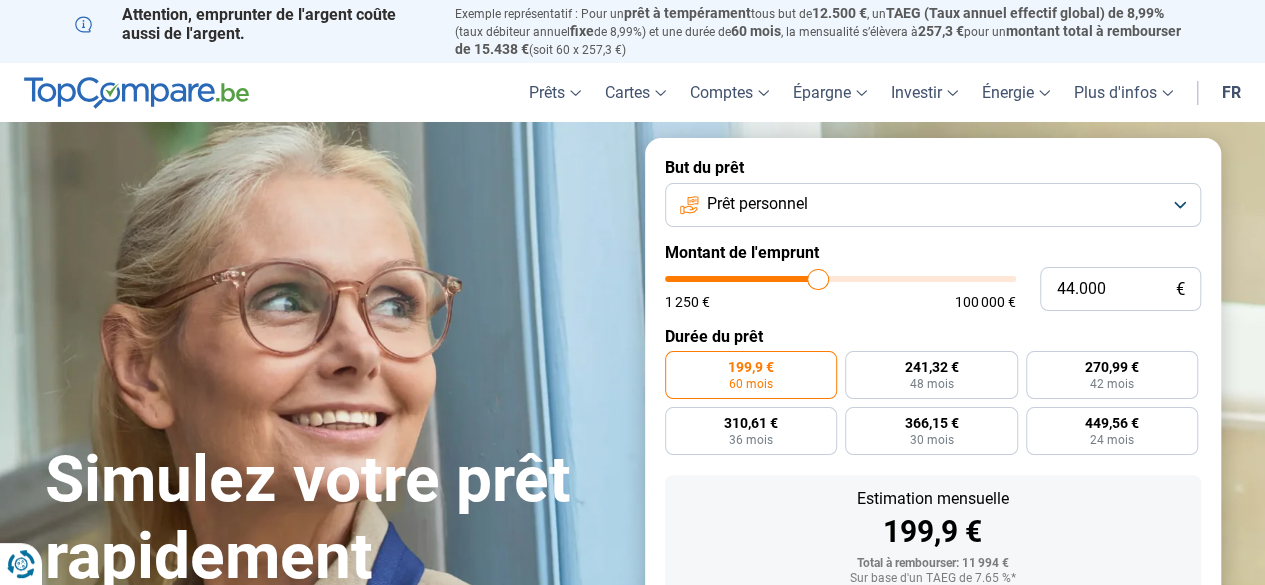 type on "44.250" 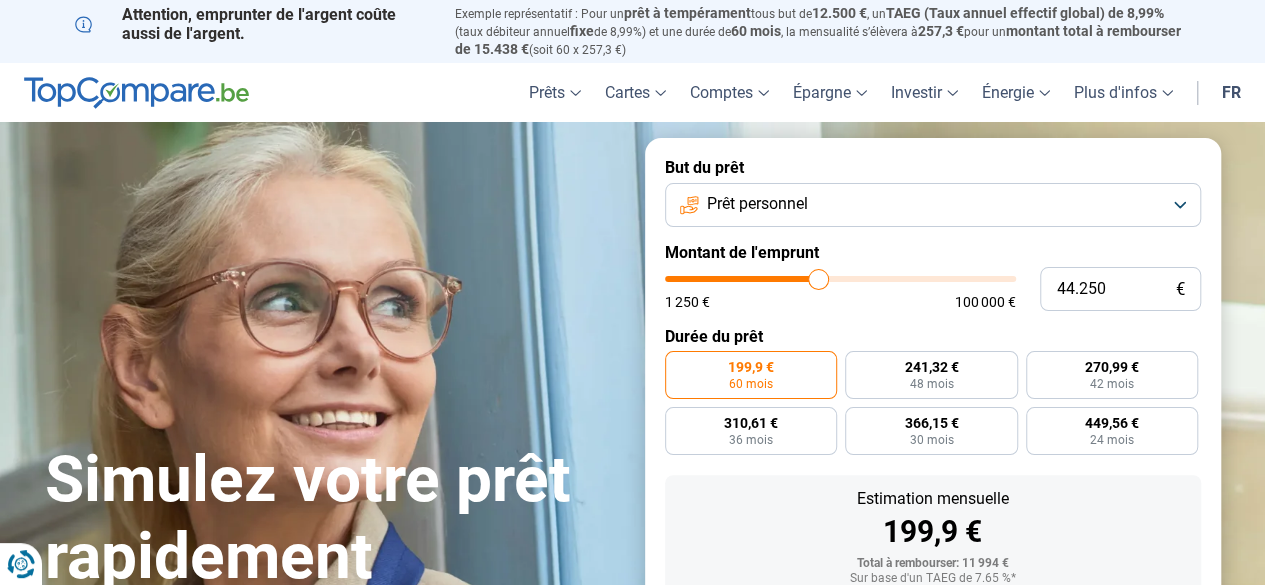 type on "44.500" 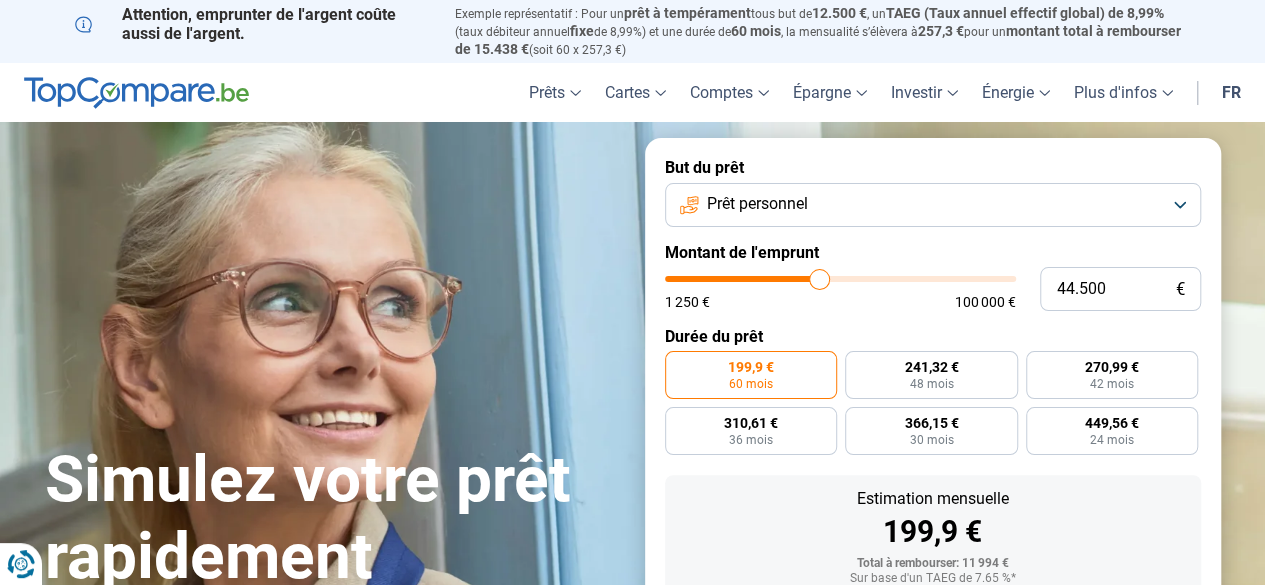 type on "44.750" 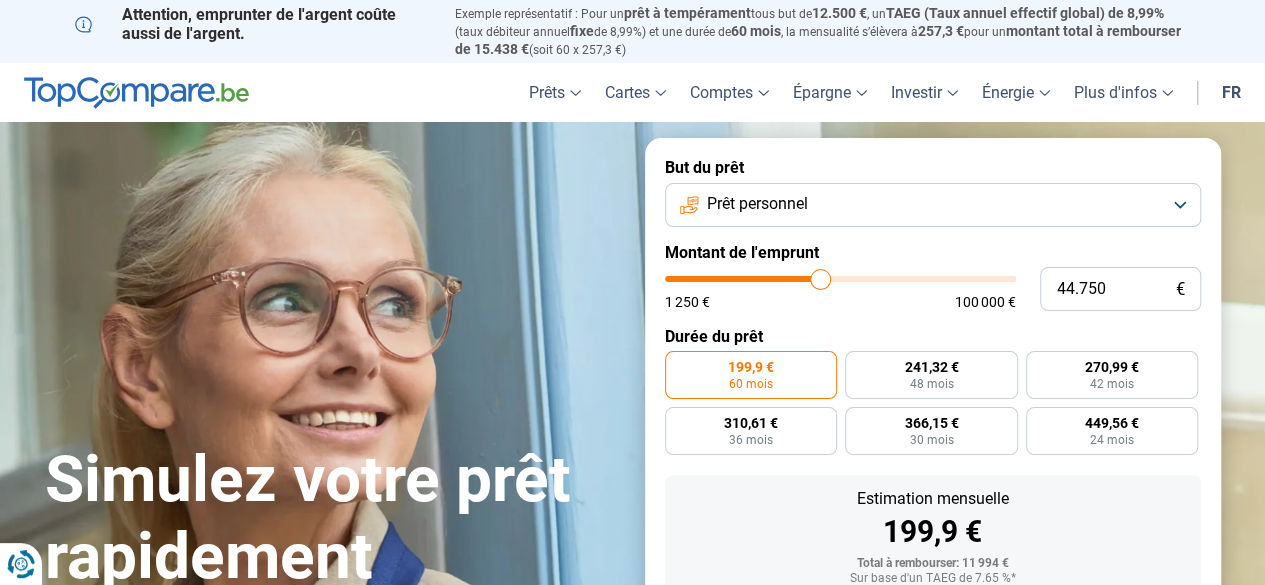 type 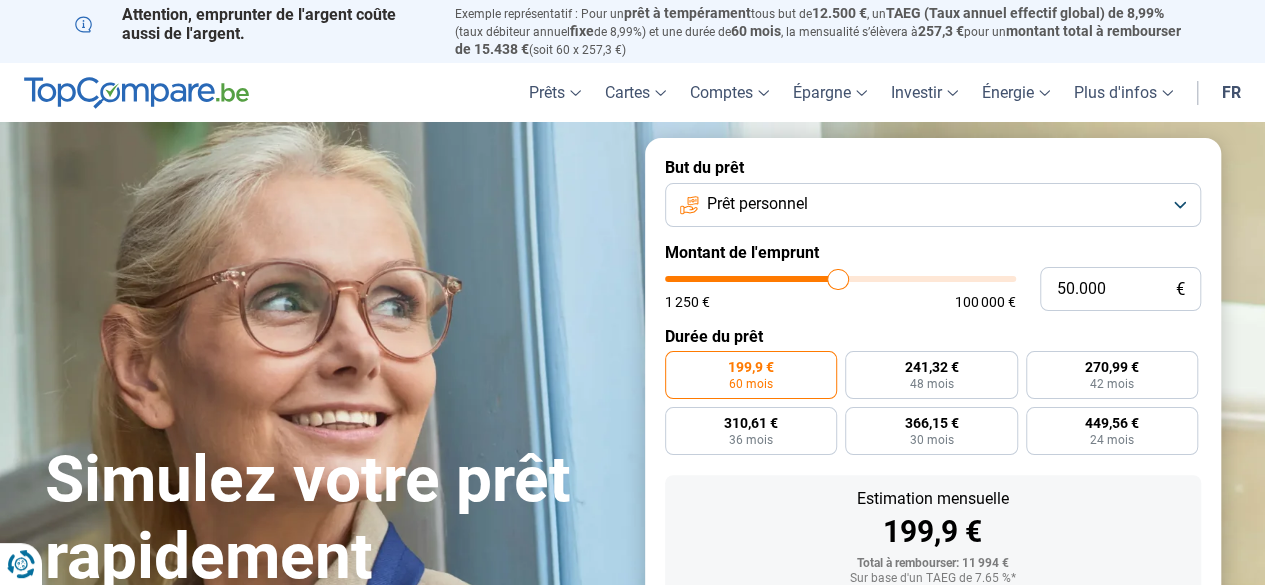 drag, startPoint x: 706, startPoint y: 277, endPoint x: 838, endPoint y: 282, distance: 132.09467 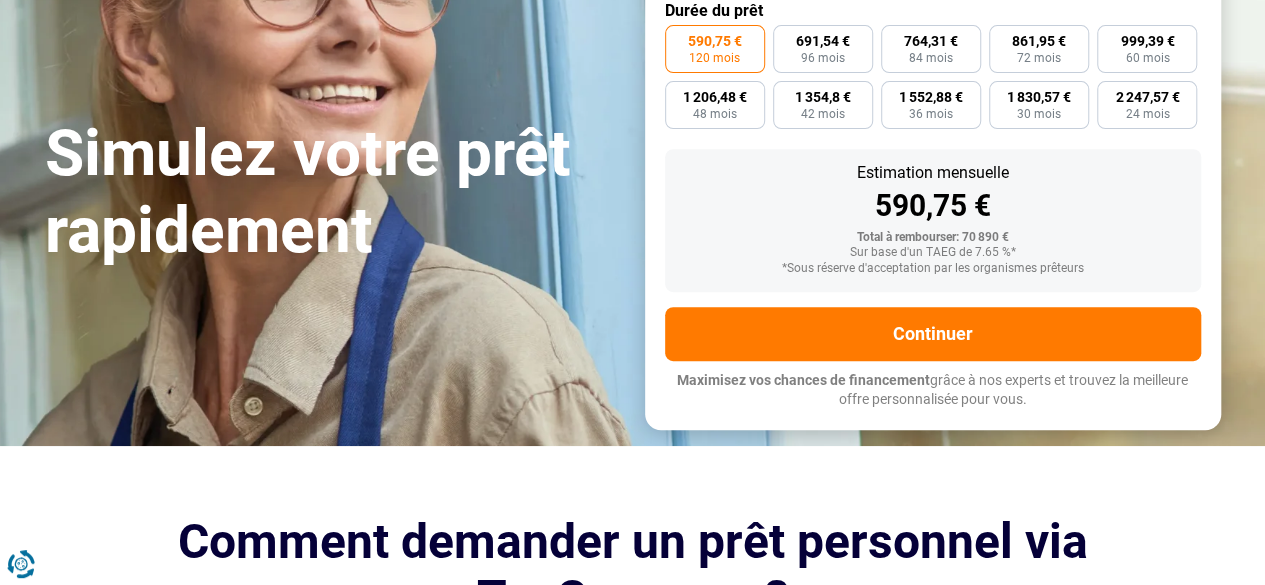 scroll, scrollTop: 153, scrollLeft: 0, axis: vertical 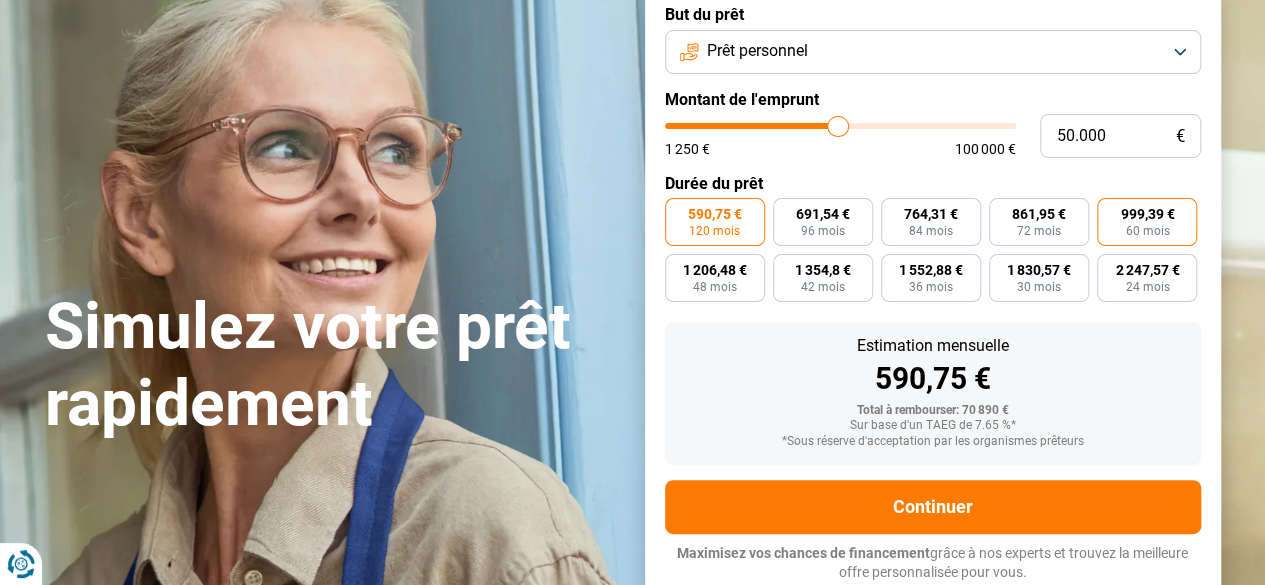click on "999,39 € 60 mois" at bounding box center (1147, 222) 